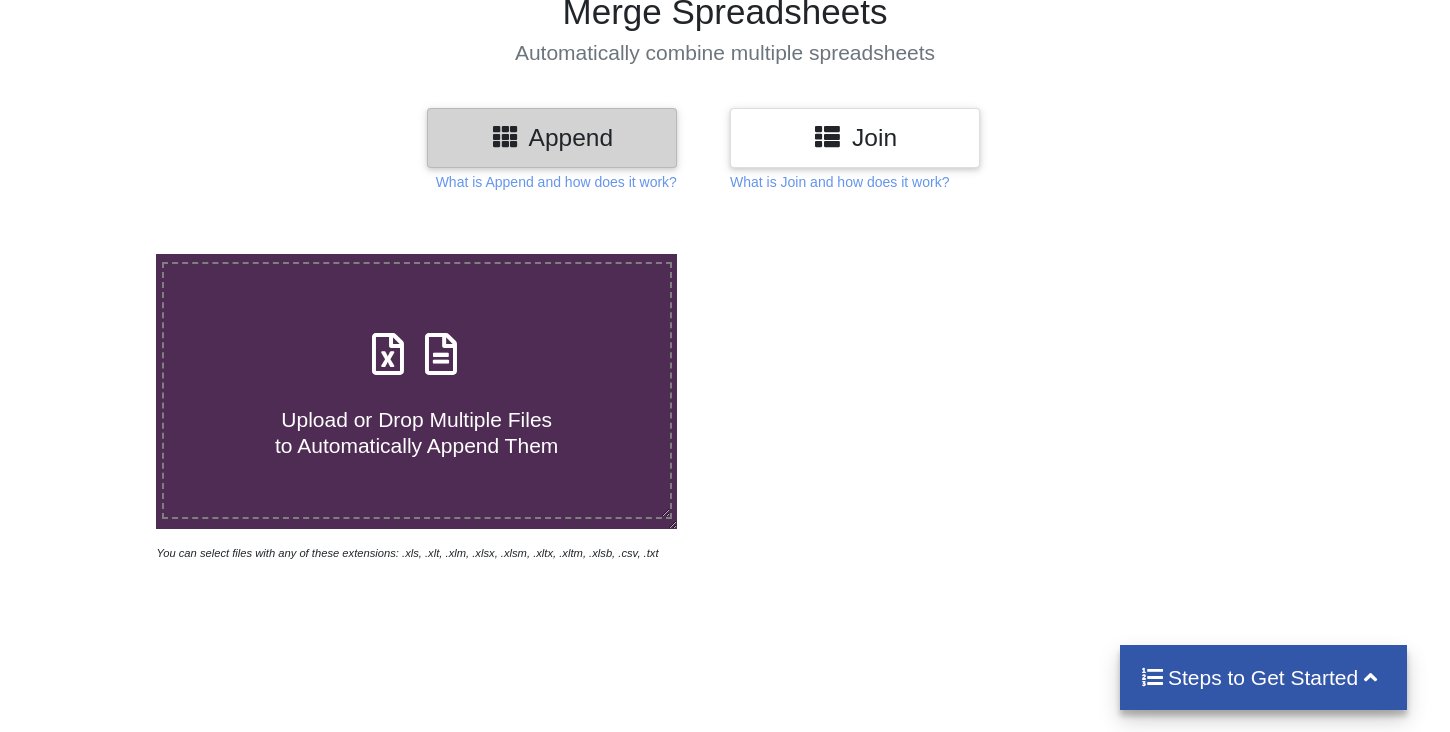 scroll, scrollTop: 203, scrollLeft: 0, axis: vertical 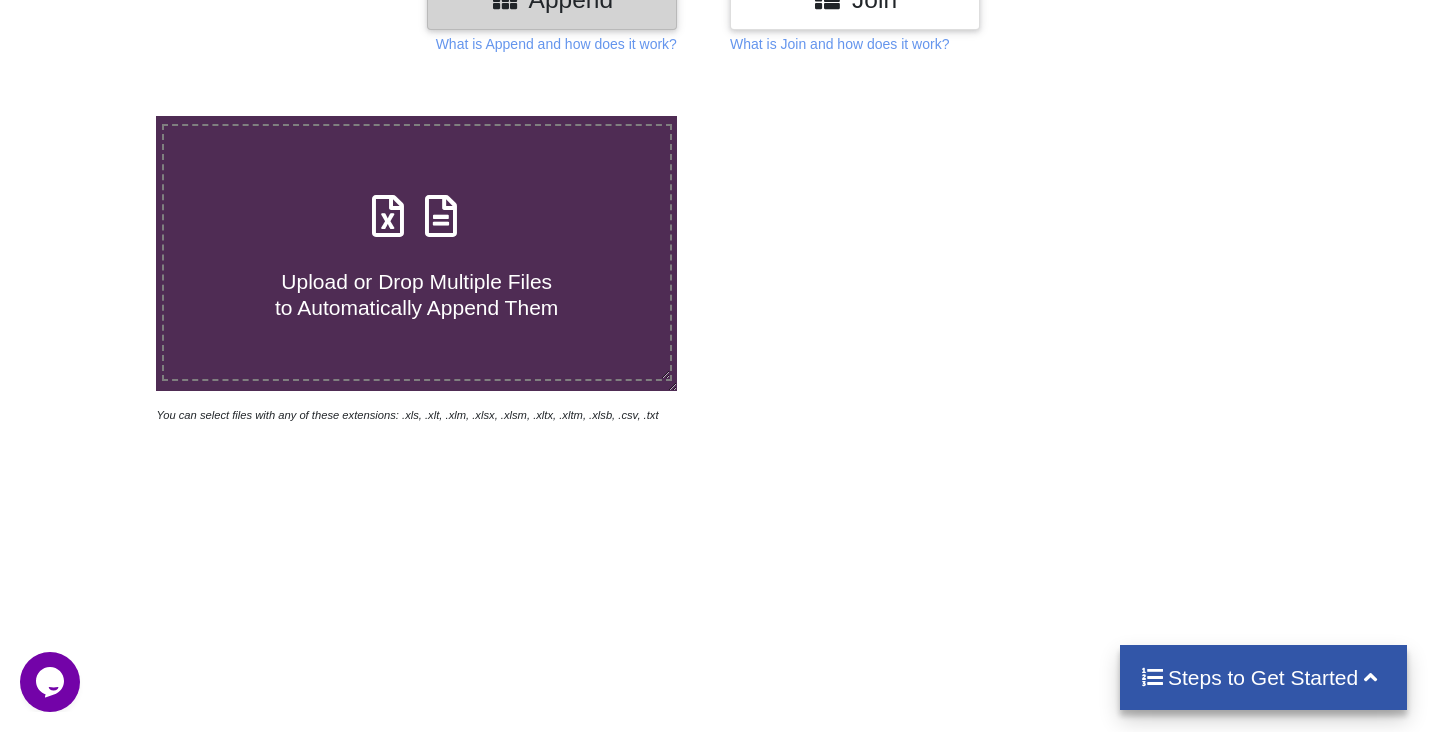 click at bounding box center (442, 206) 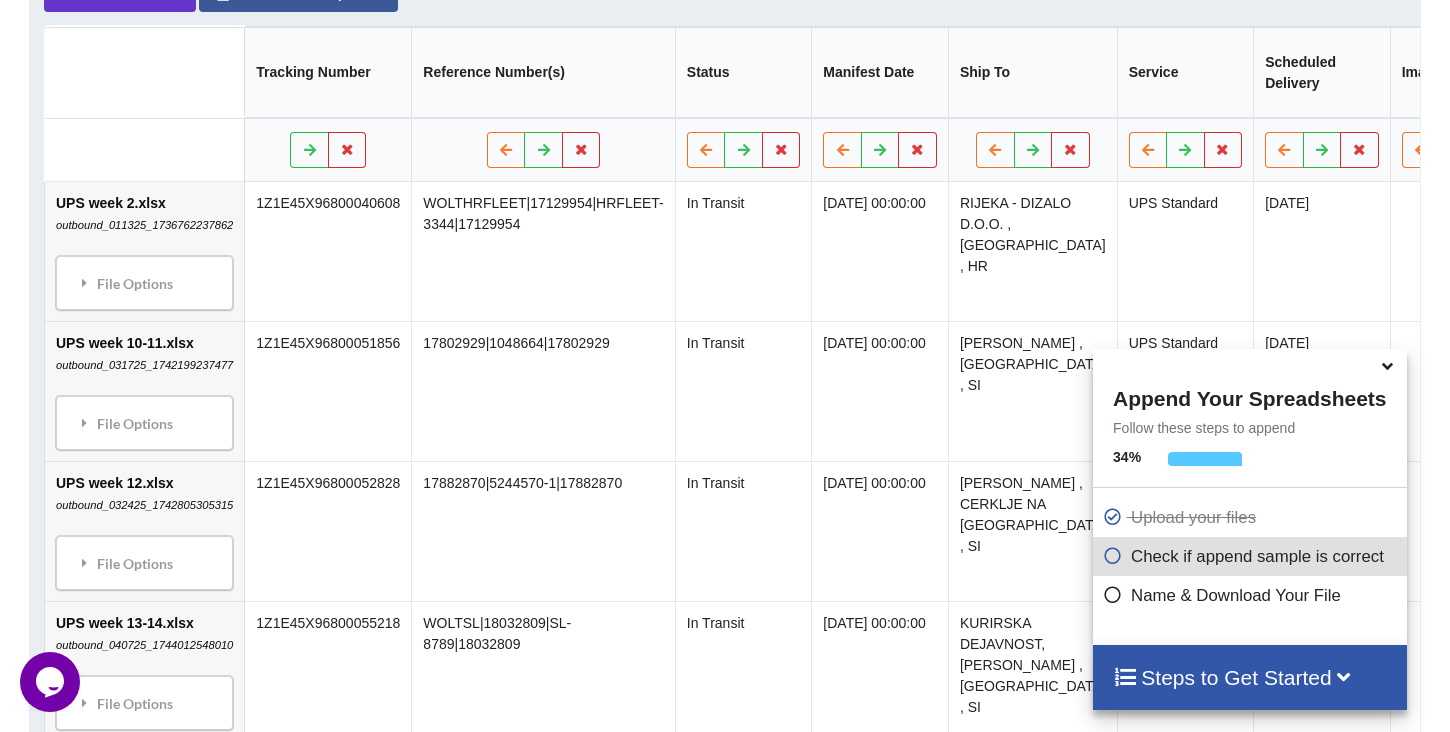 scroll, scrollTop: 1061, scrollLeft: 0, axis: vertical 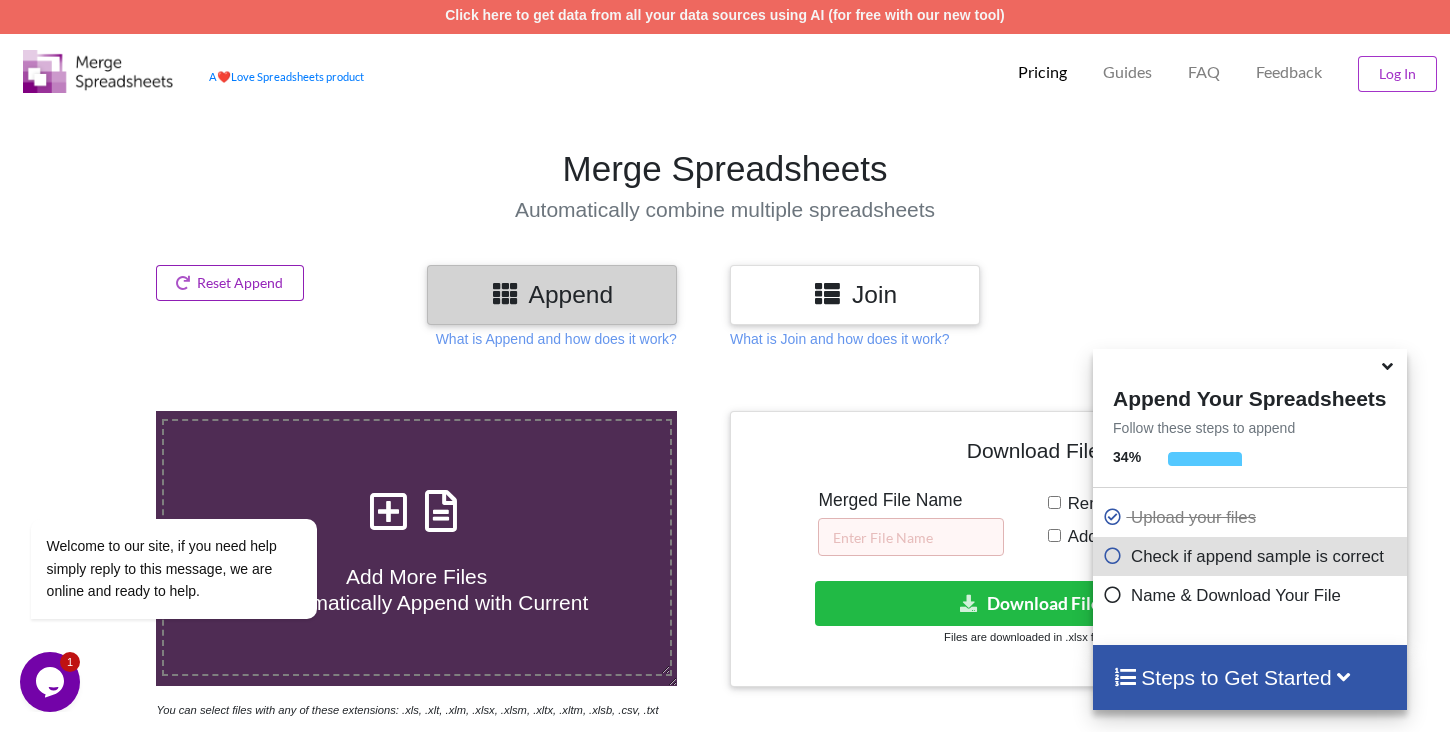 click on "Reset Append" at bounding box center [230, 283] 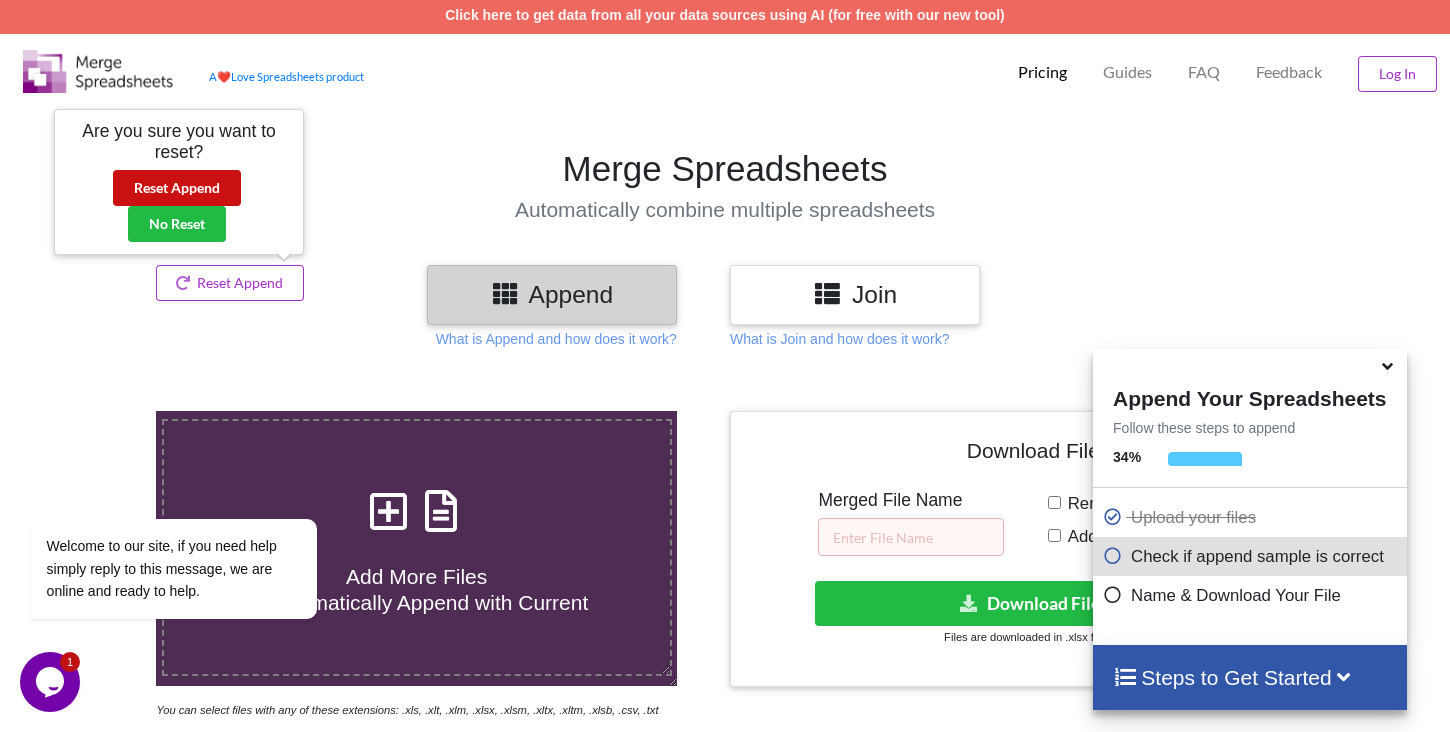 click on "Reset Append" at bounding box center (177, 188) 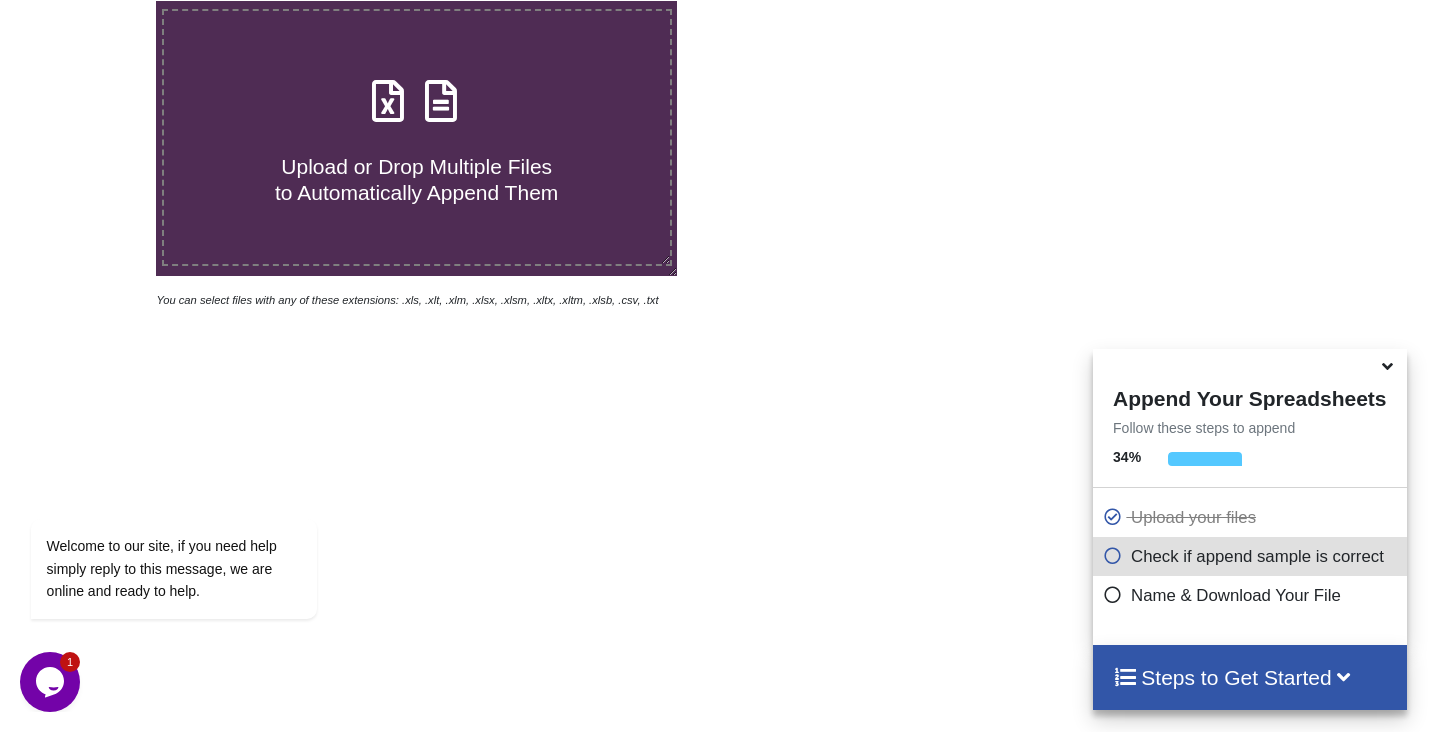 scroll, scrollTop: 251, scrollLeft: 0, axis: vertical 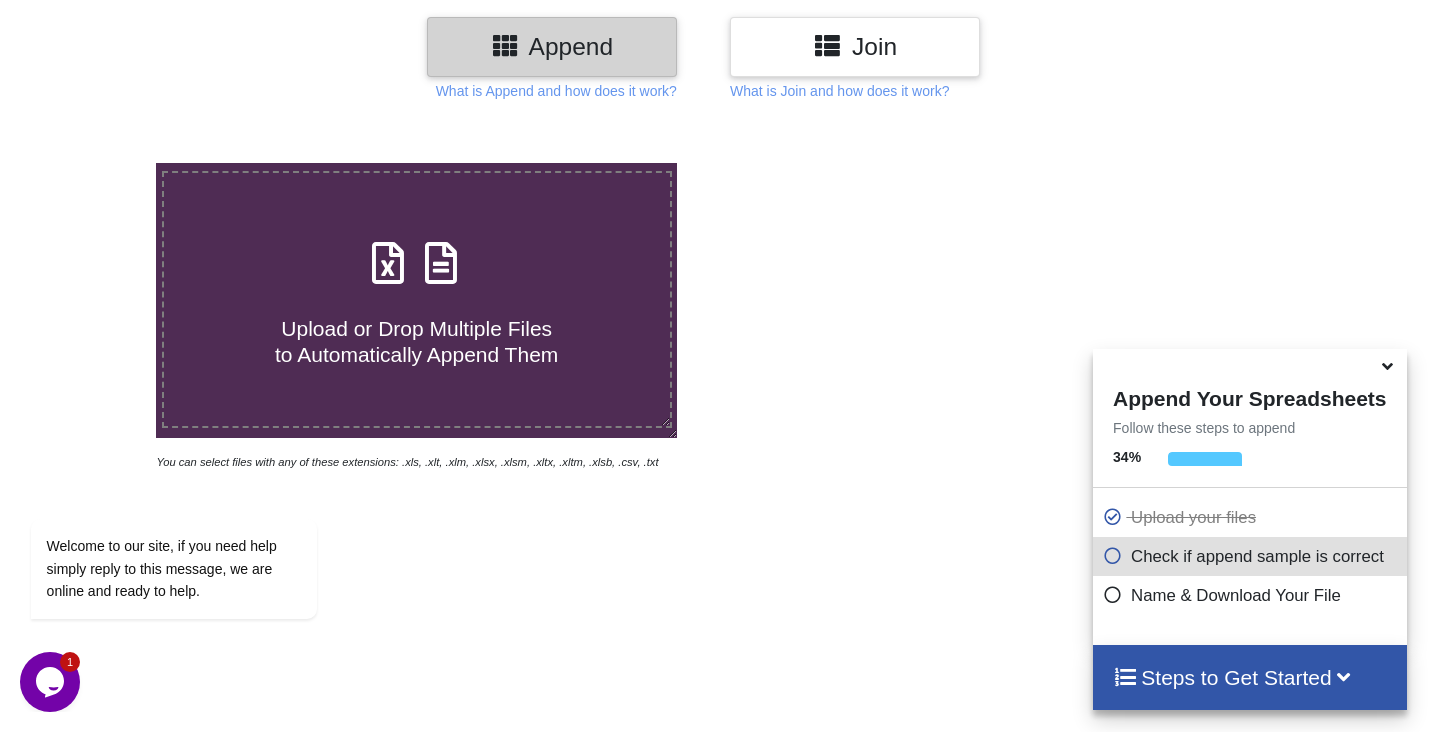 click at bounding box center [389, 253] 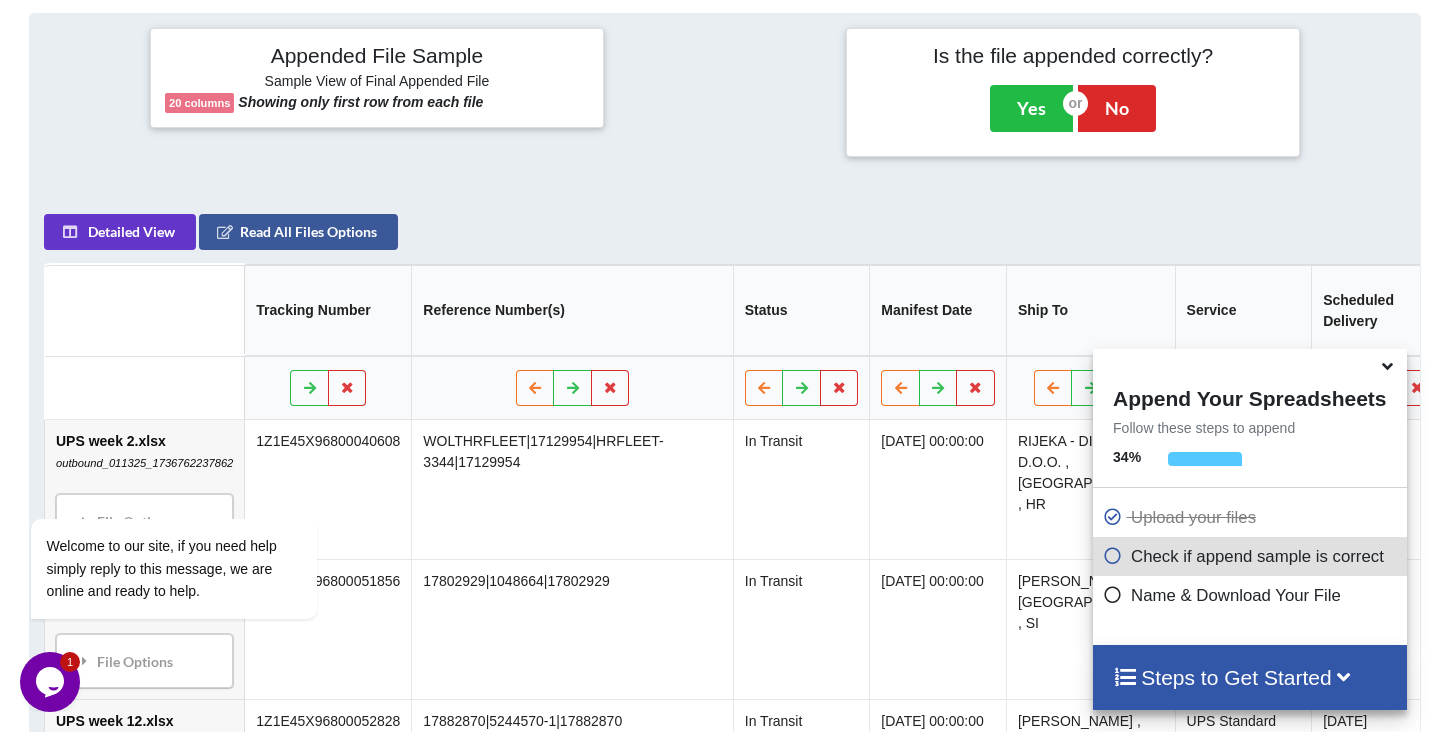 scroll, scrollTop: 916, scrollLeft: 0, axis: vertical 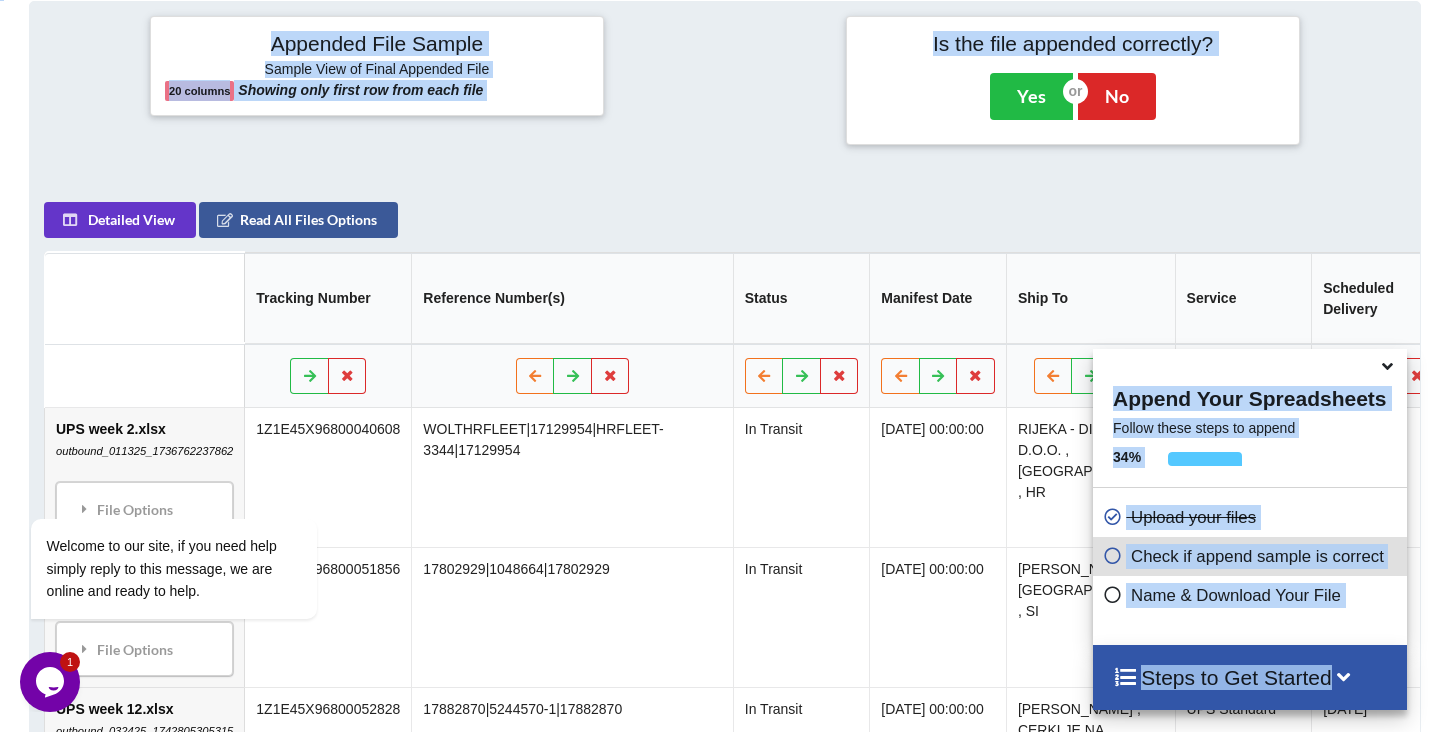 drag, startPoint x: 1390, startPoint y: 367, endPoint x: 1274, endPoint y: 246, distance: 167.6216 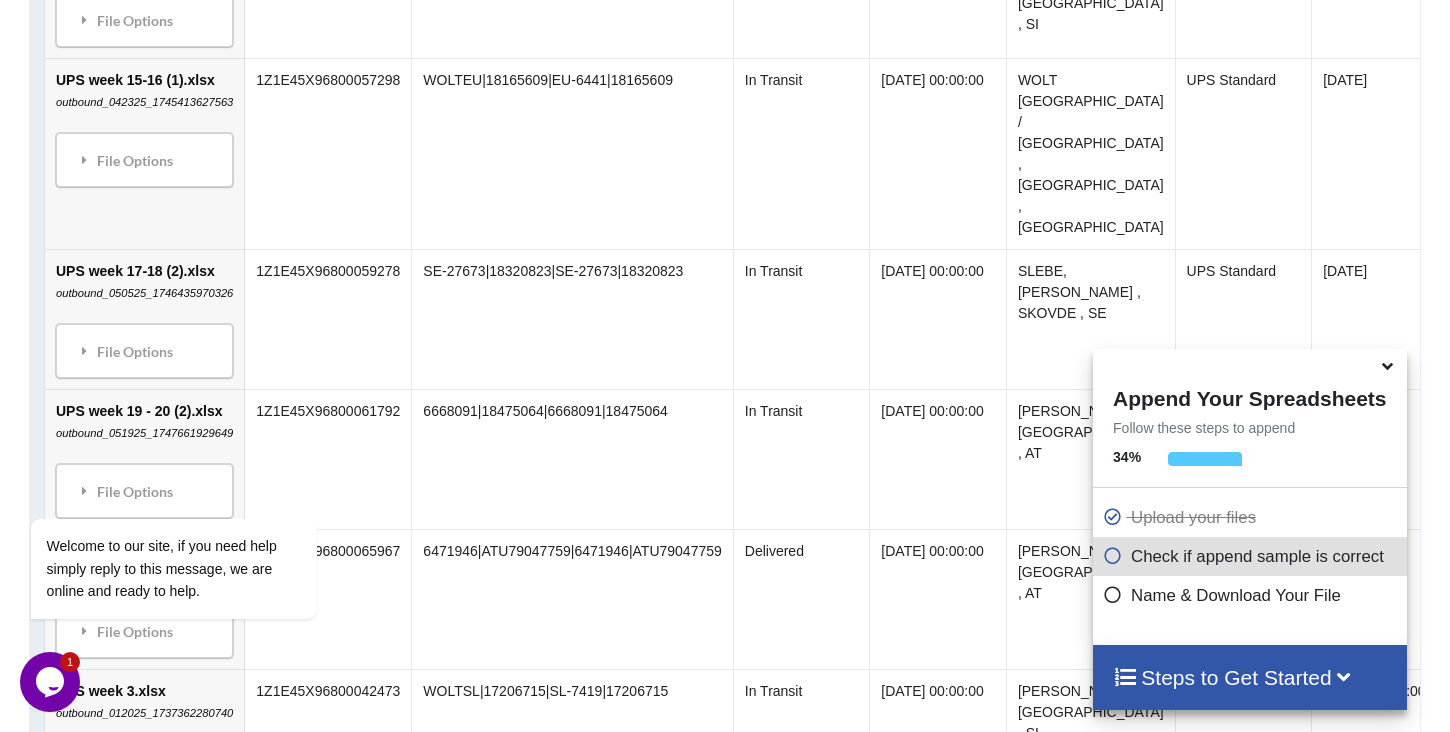 scroll, scrollTop: 1828, scrollLeft: 0, axis: vertical 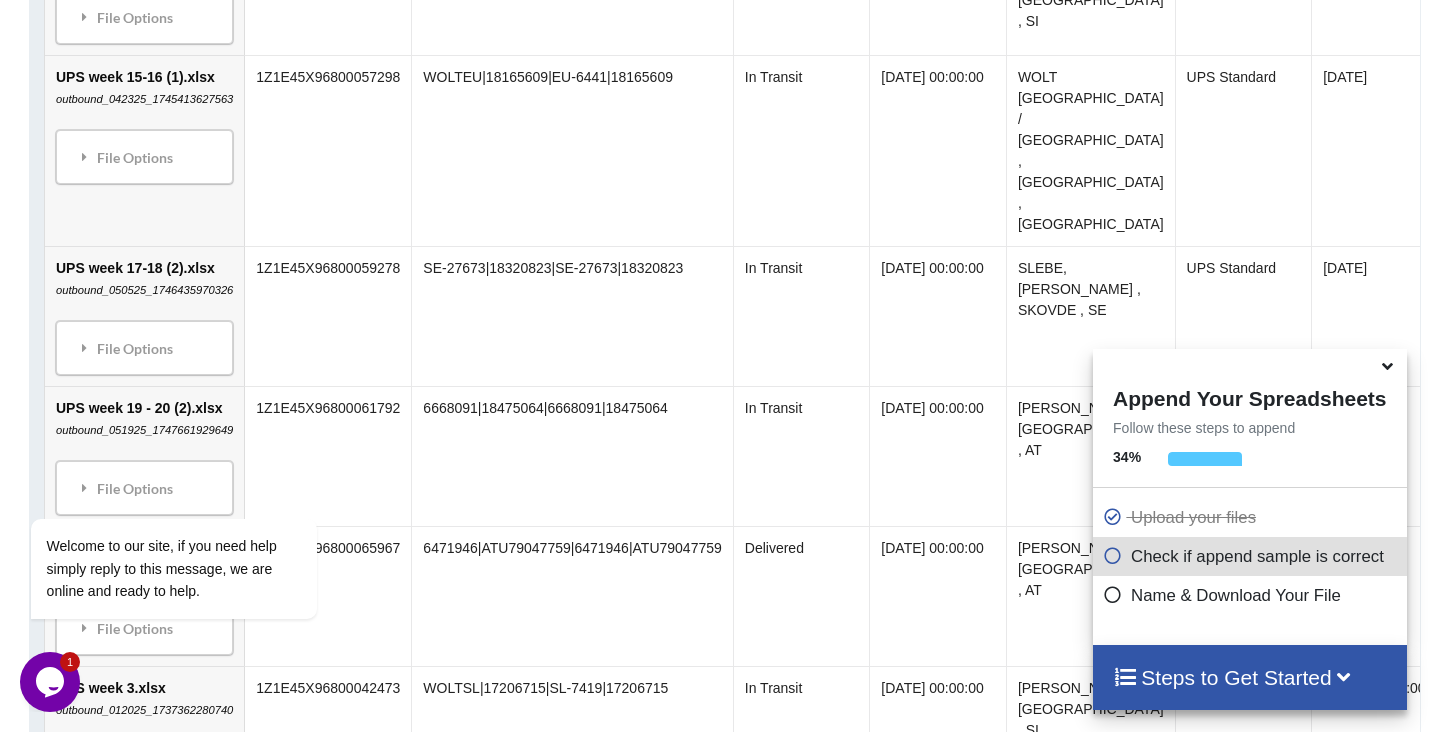 click on "Appended File Sample Sample View of Final Appended File 20 columns    Showing only first row from each file  Is the file appended correctly? Yes No    Detailed View Read All Files Options Tracking Number Reference Number(s) Status Manifest Date Ship To Service Scheduled Delivery Images Shipment Reference No. 2 Shipment Reference No. 1 Shipment Reference No. Type 2 Shipment Reference No. Type 1 Package Reference No. Type 5 Package Reference No. Type 4 Package Reference No. Type 3 Package Reference No. Type 2 Package Reference No. Type 1 Package Reference No. 2 VAT Order number UPS week 2.xlsx outbound_011325_1736762237862 File Options Import Other Sheets File Options Delete File Move File Down 1Z1E45X96800040608 WOLTHRFLEET|17129954|HRFLEET-3344|17129954 In Transit [DATE] 00:00:00 RIJEKA - DIZALO D.O.O. , [GEOGRAPHIC_DATA] , HR UPS Standard [DATE] 17129954 WOLTHRFLEET Transaction Reference Number Purchase Request Number Transaction Reference Number Purchase Order Number 17129954 UPS week 10-11.xlsx File Options" at bounding box center [725, 808] 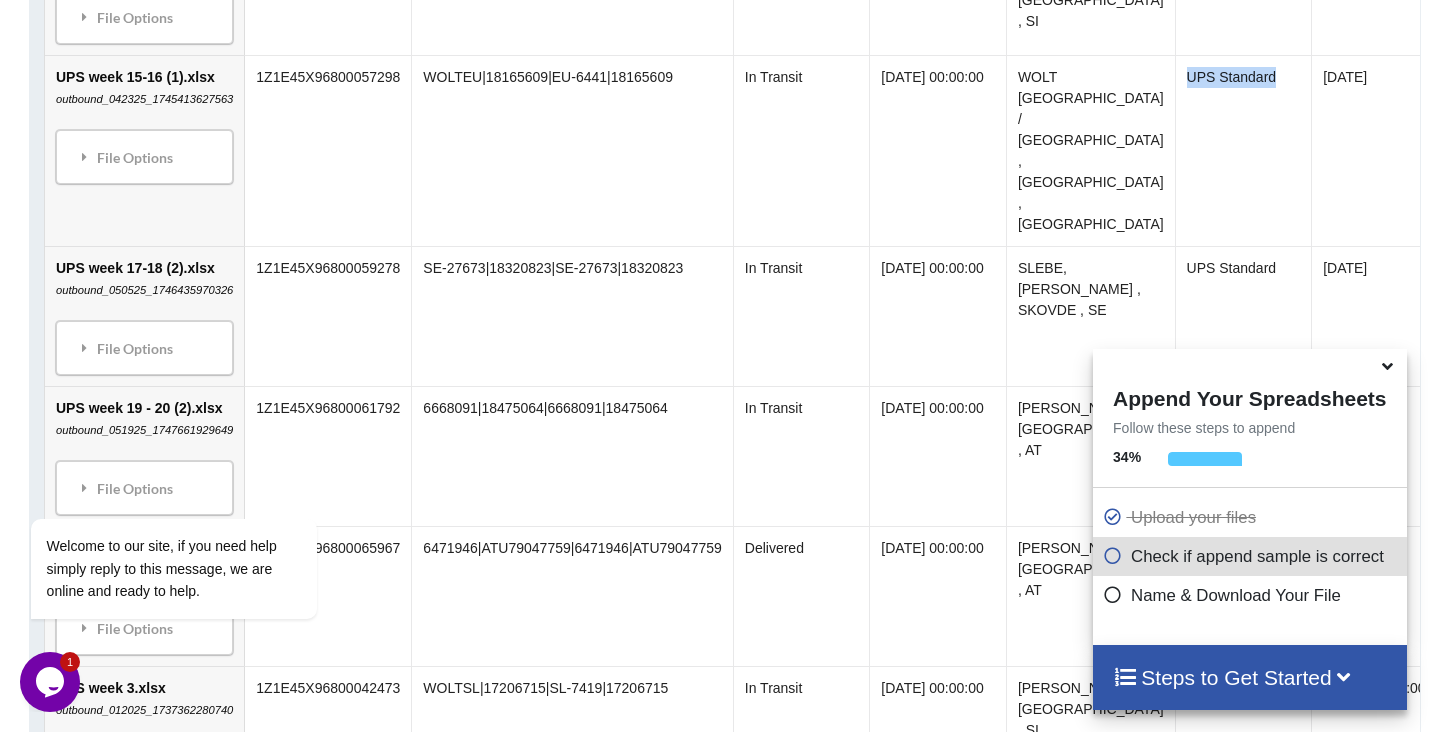drag, startPoint x: 1283, startPoint y: 87, endPoint x: 1191, endPoint y: 87, distance: 92 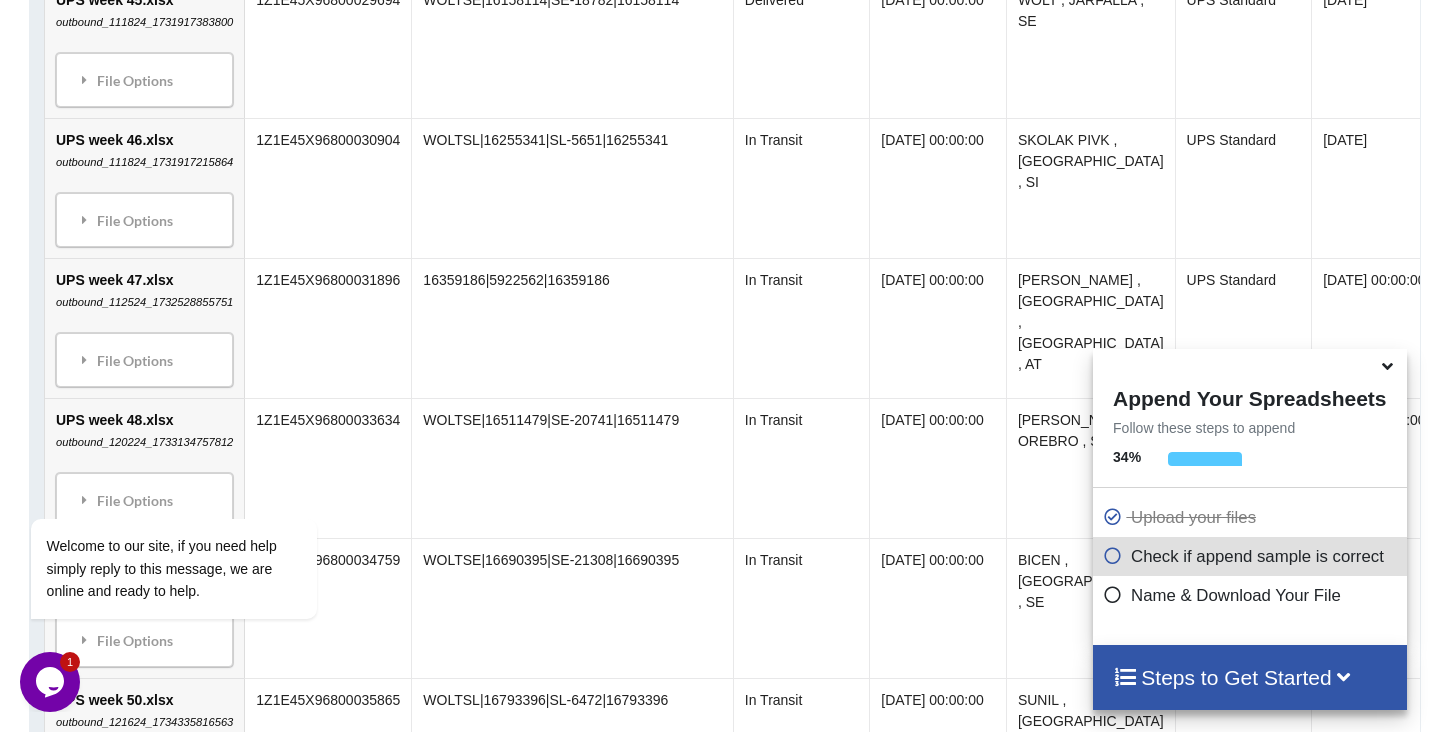 scroll, scrollTop: 3528, scrollLeft: 0, axis: vertical 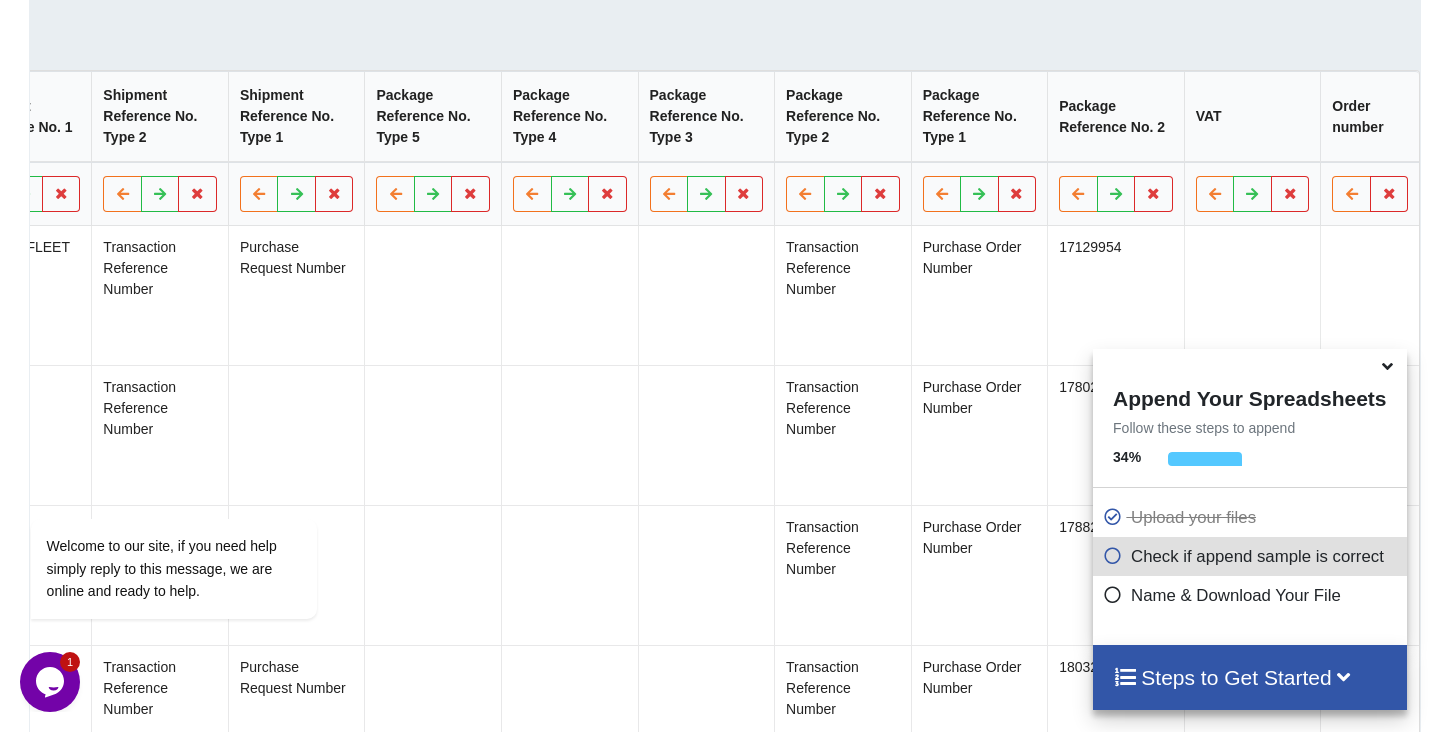 click at bounding box center [1113, 552] 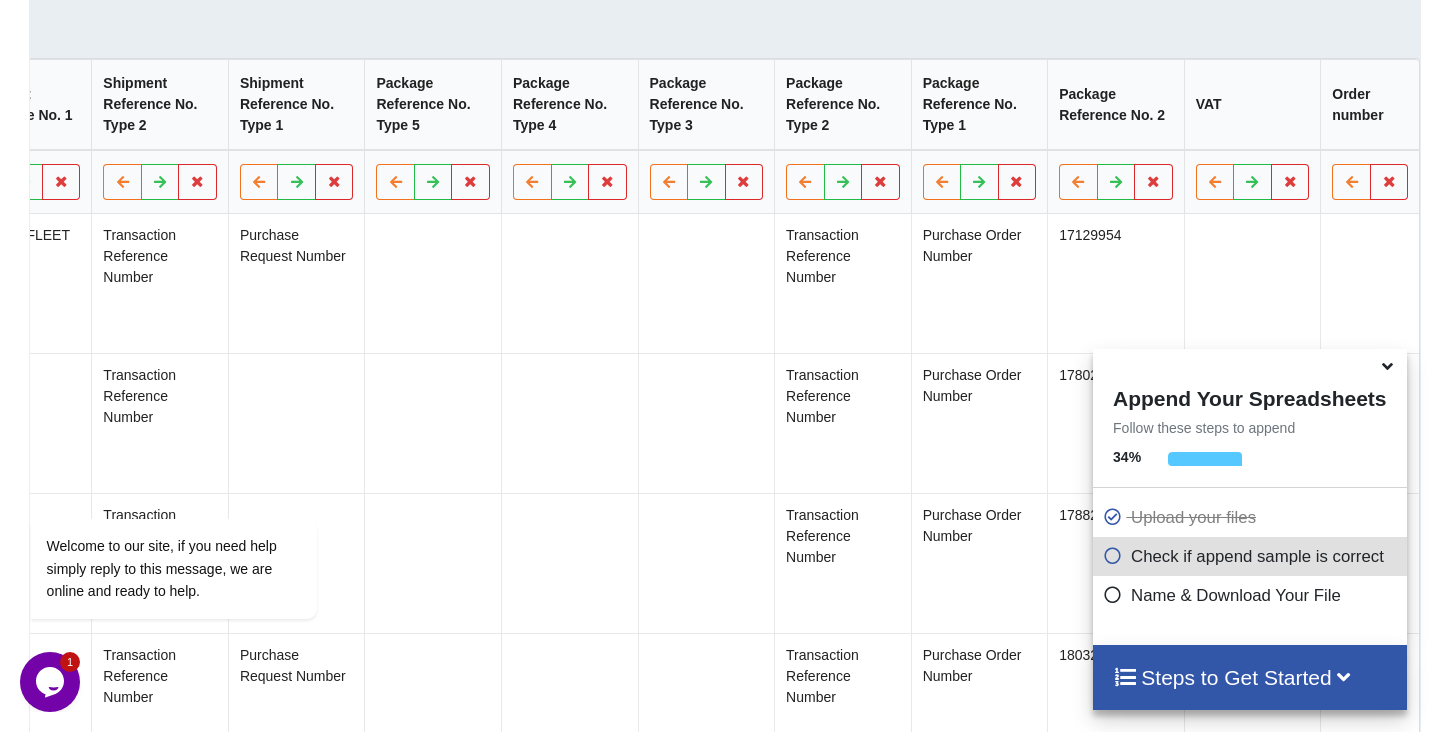 click on "Name & Download Your File" at bounding box center [1252, 595] 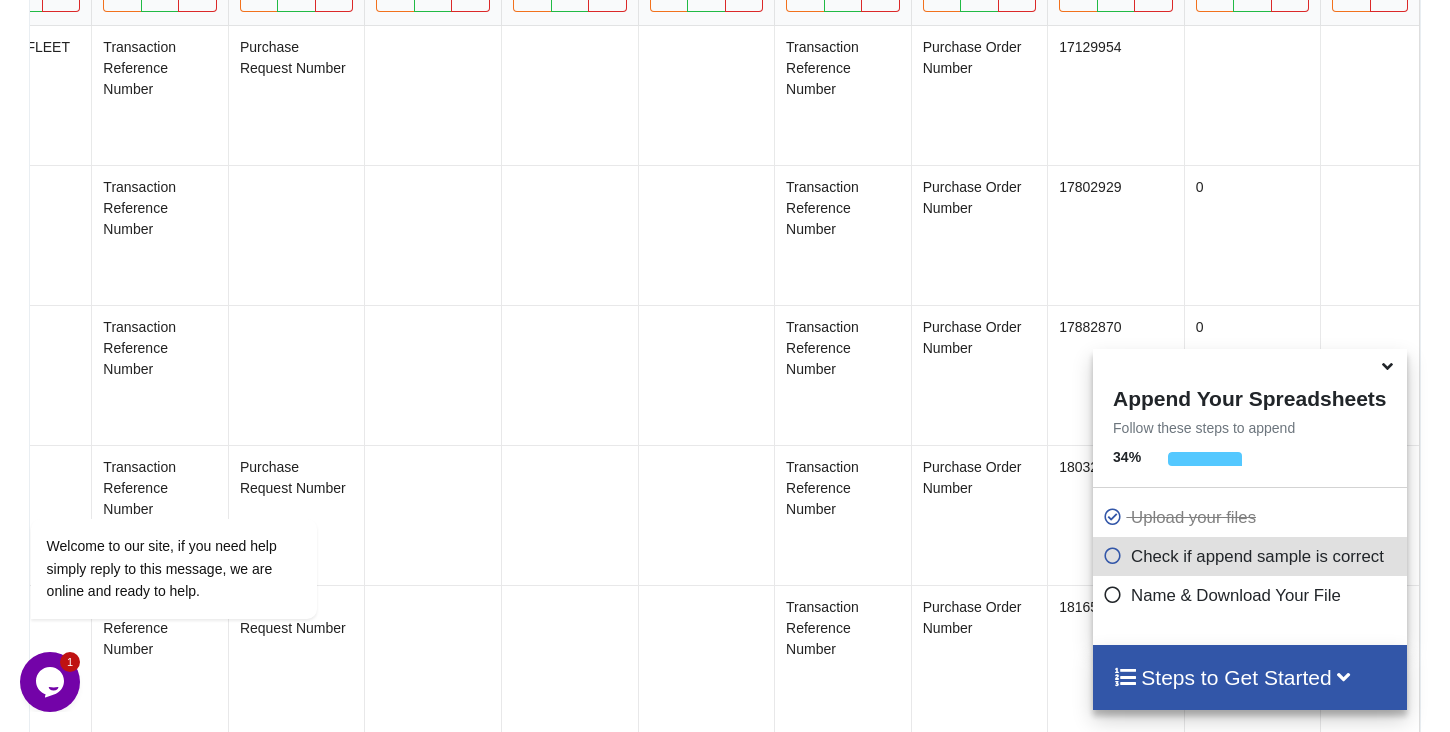 scroll, scrollTop: 1299, scrollLeft: 0, axis: vertical 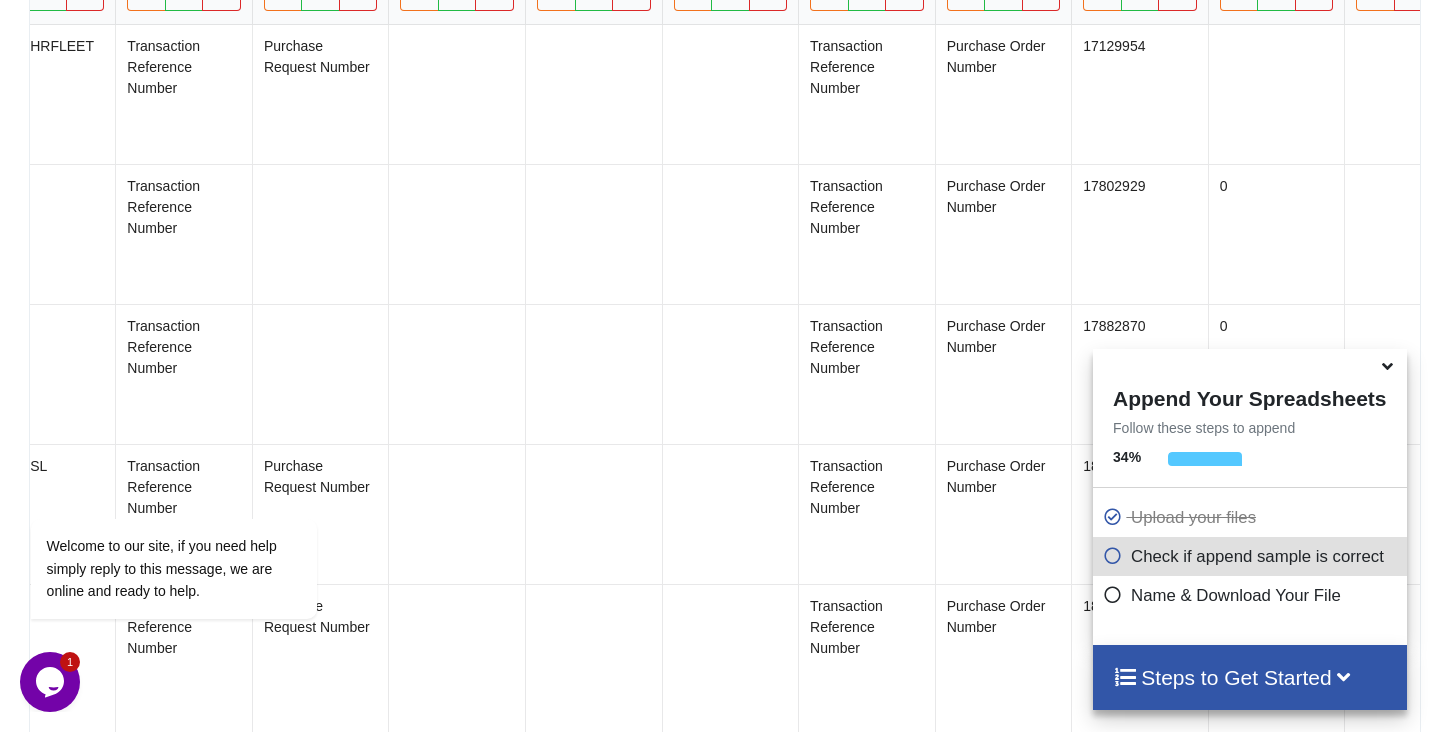 click at bounding box center [729, 514] 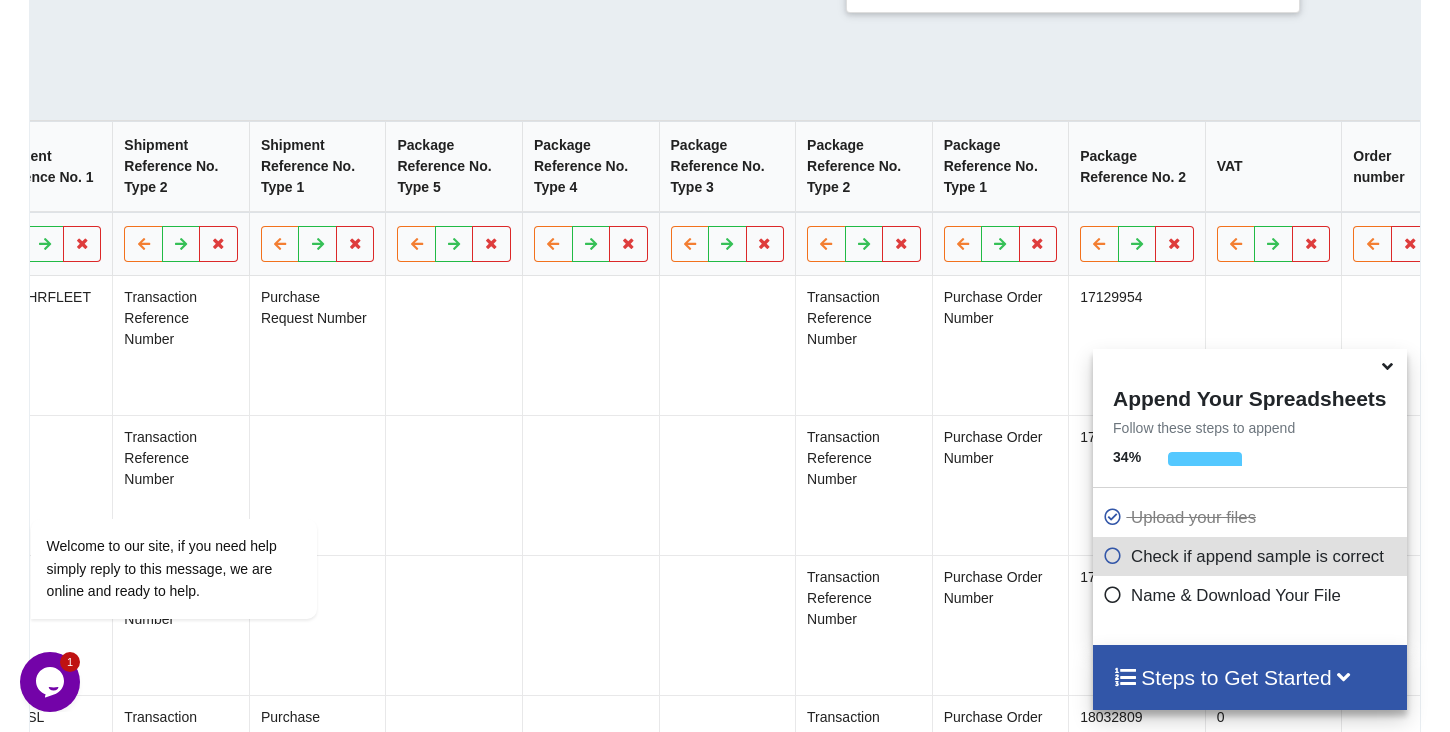 scroll, scrollTop: 869, scrollLeft: 0, axis: vertical 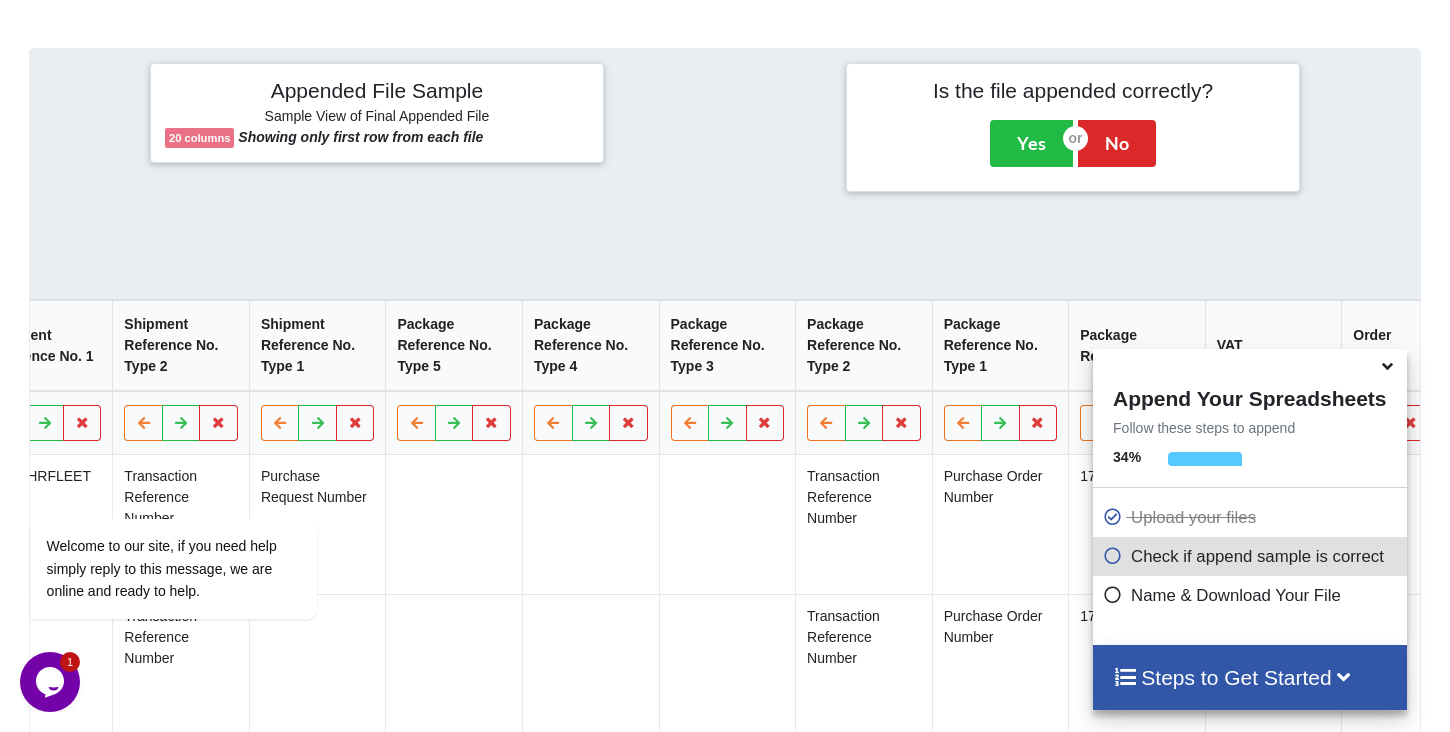 click at bounding box center [1387, 363] 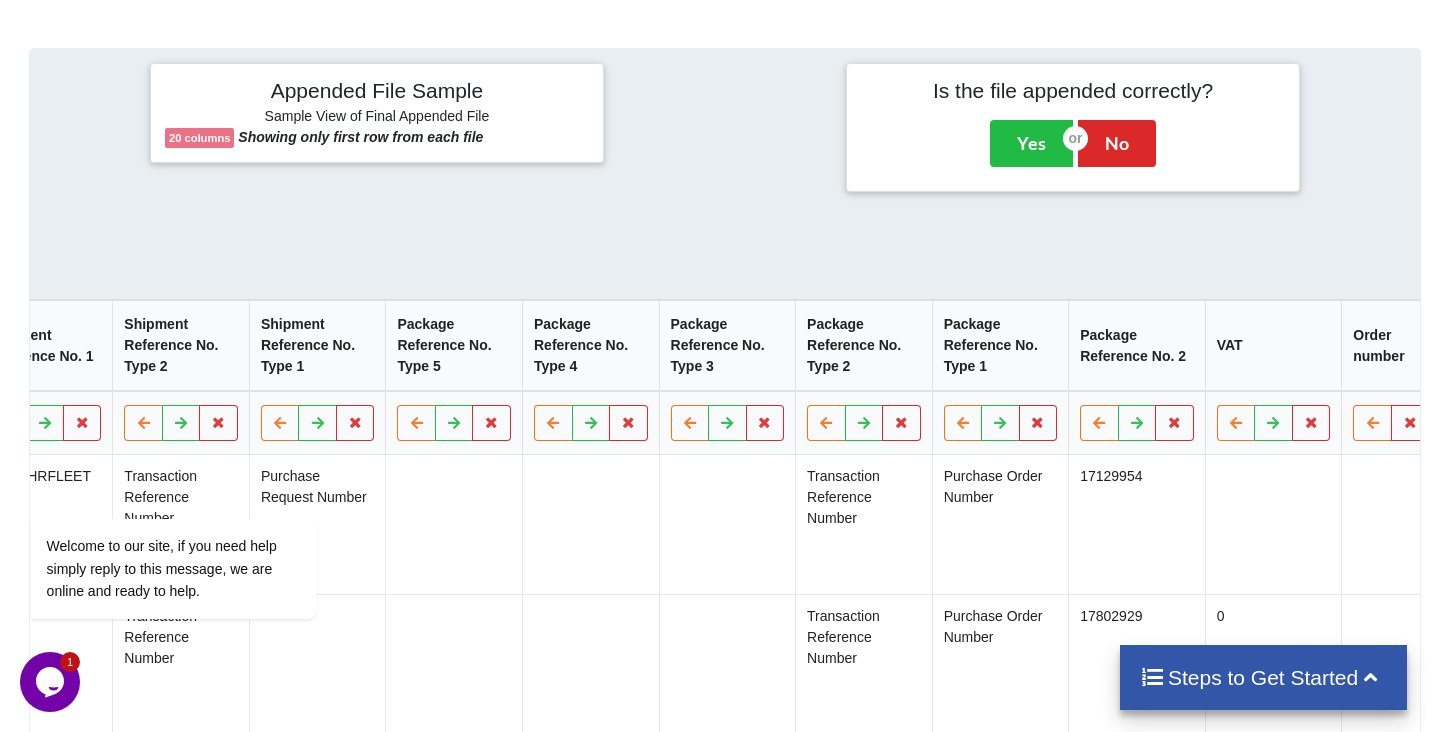 click on "Steps to Get Started" at bounding box center (1263, 677) 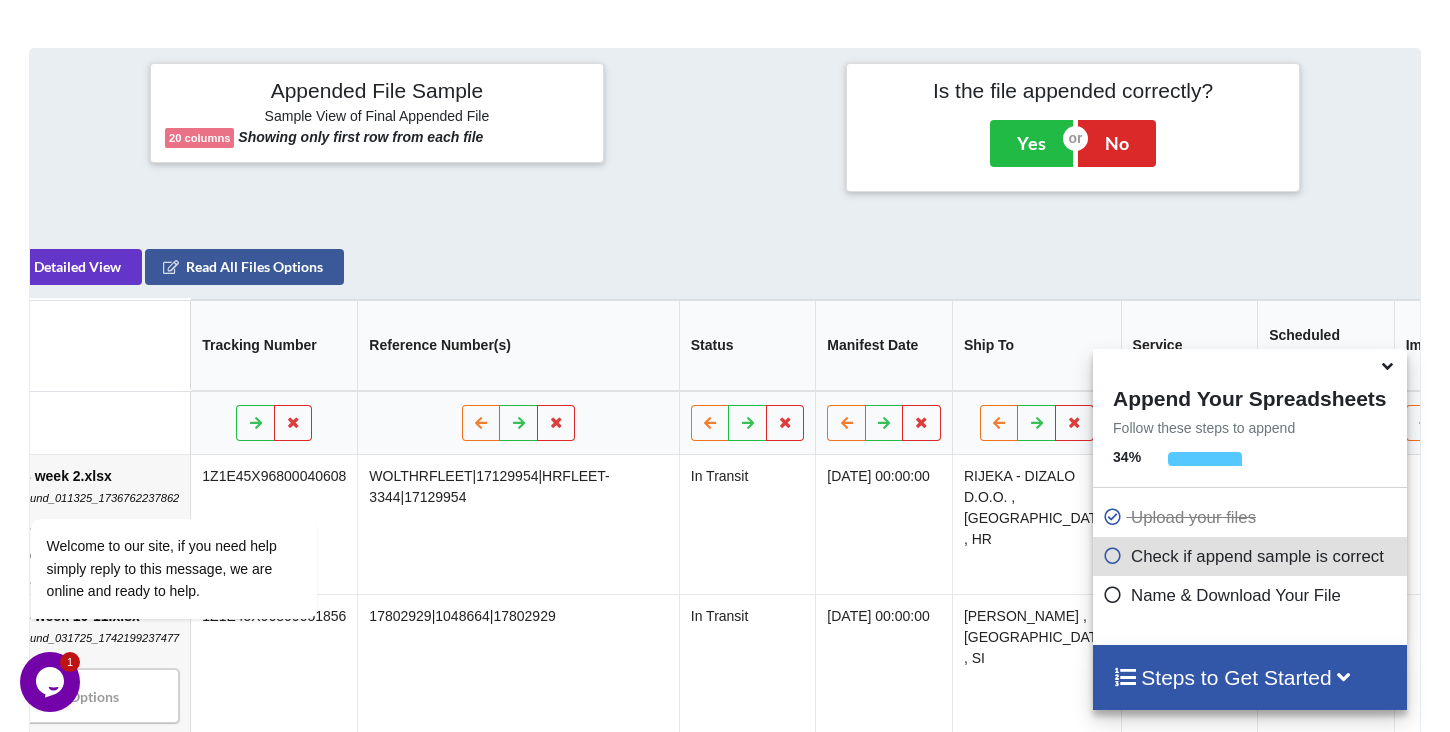 scroll, scrollTop: 0, scrollLeft: 0, axis: both 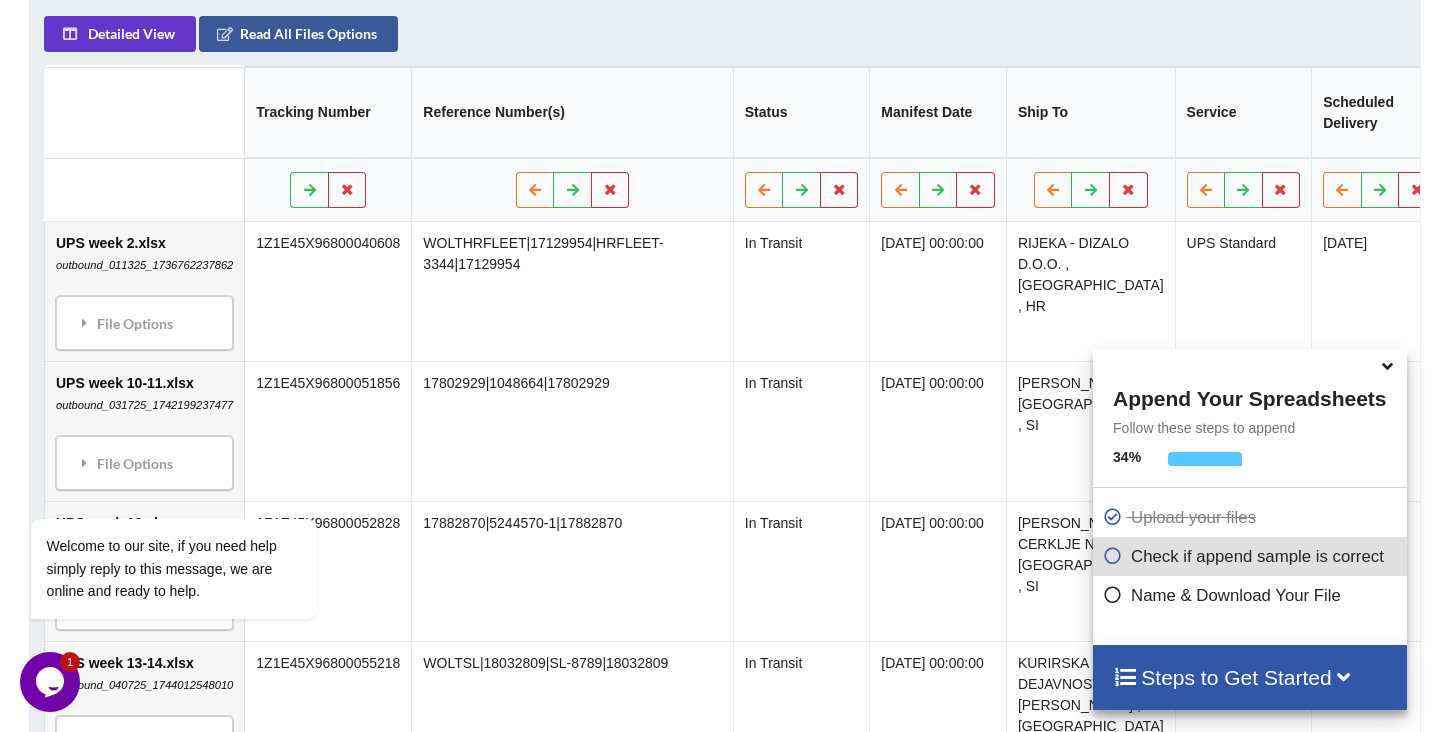 click at bounding box center [327, 190] 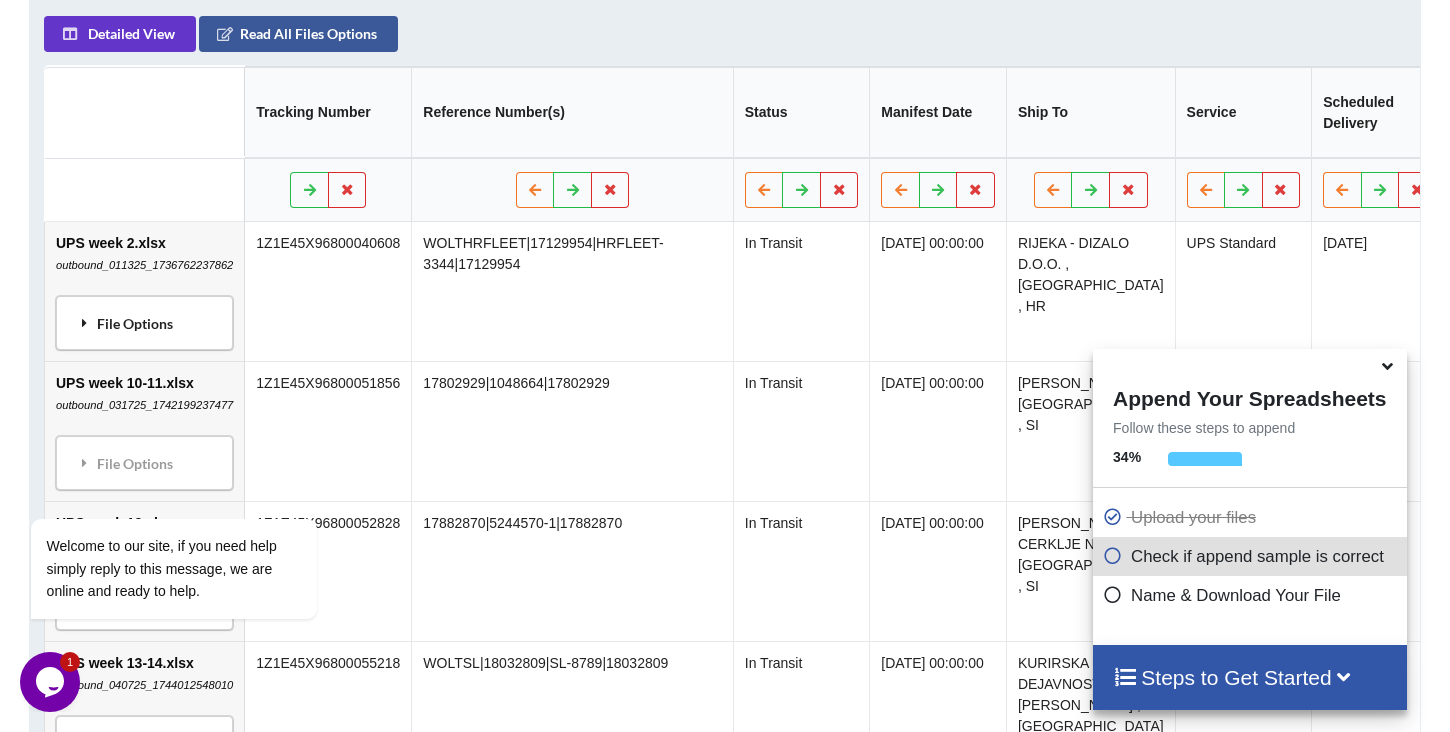 click on "File Options" at bounding box center [144, 323] 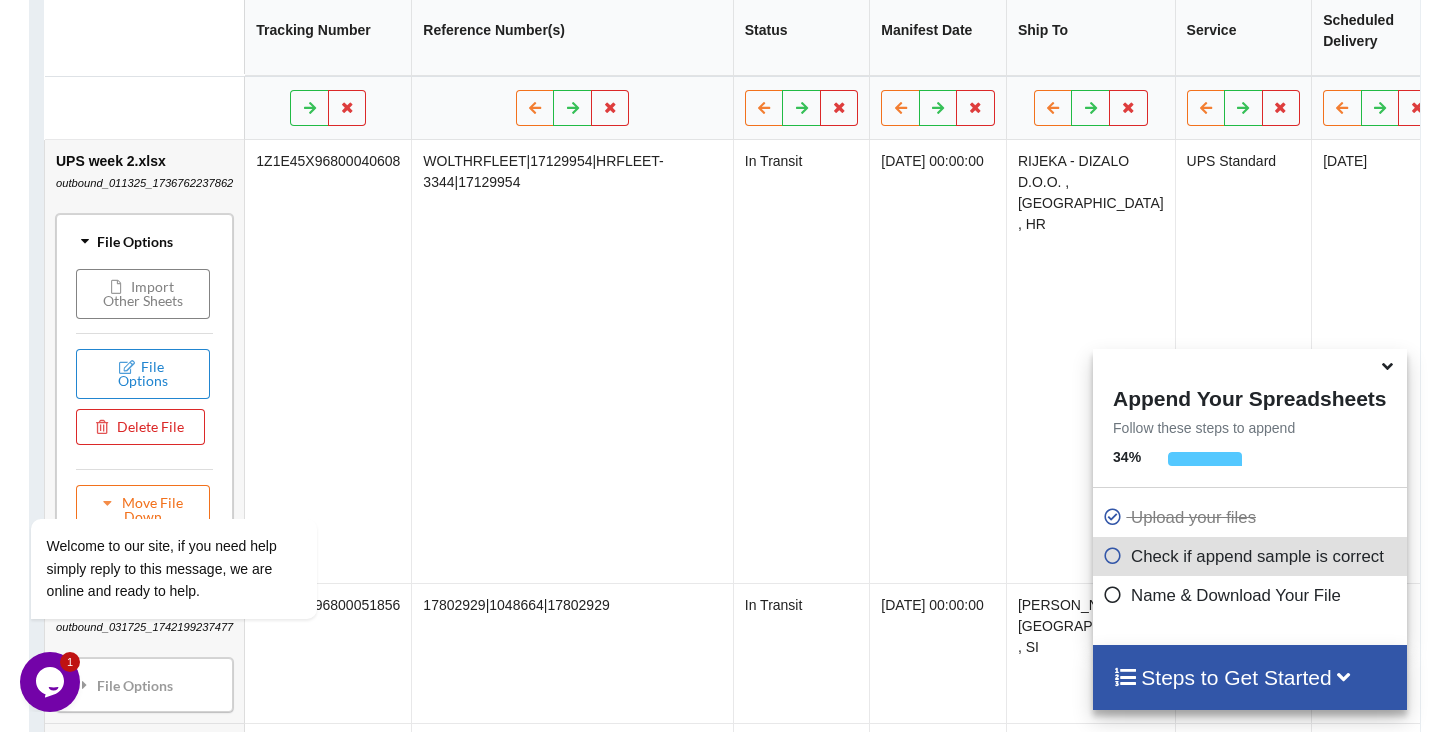 scroll, scrollTop: 1327, scrollLeft: 0, axis: vertical 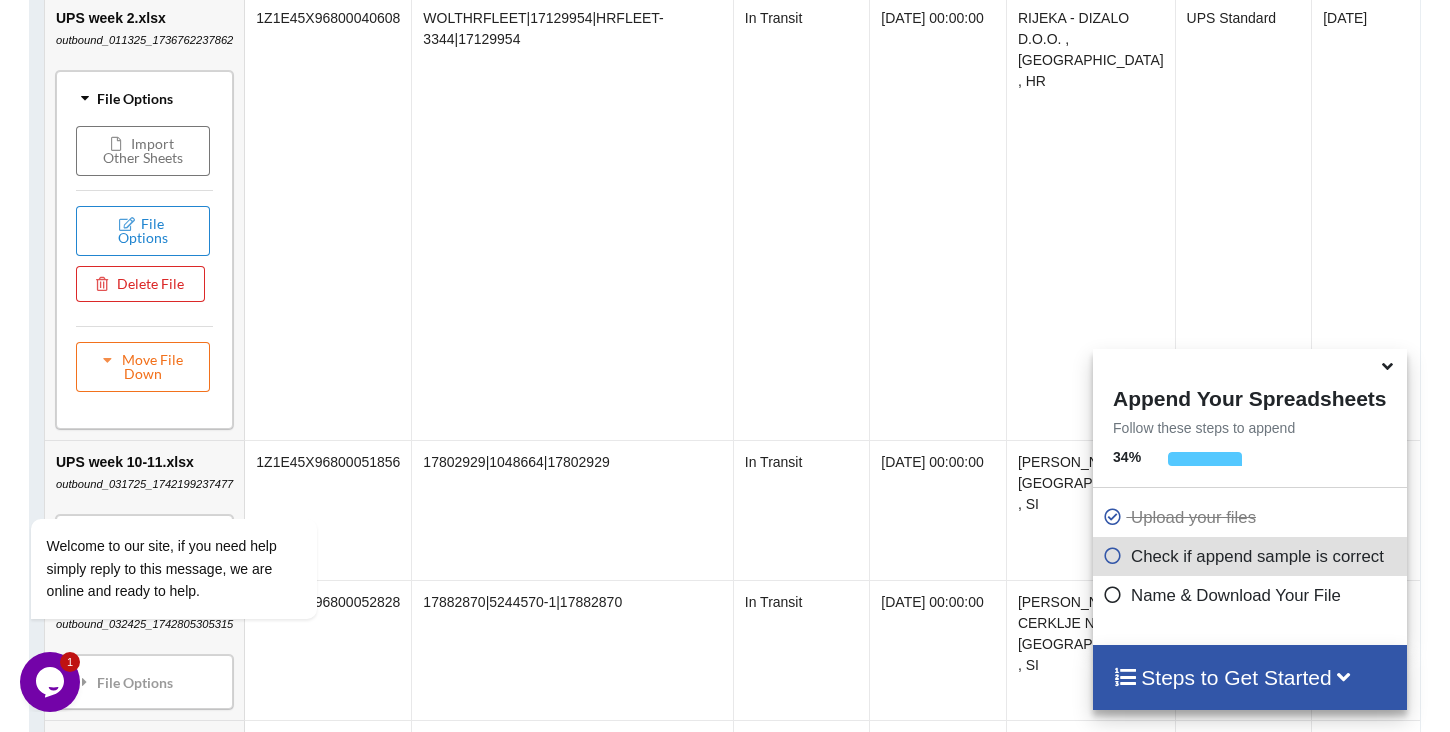 click on "File Options" at bounding box center [144, 98] 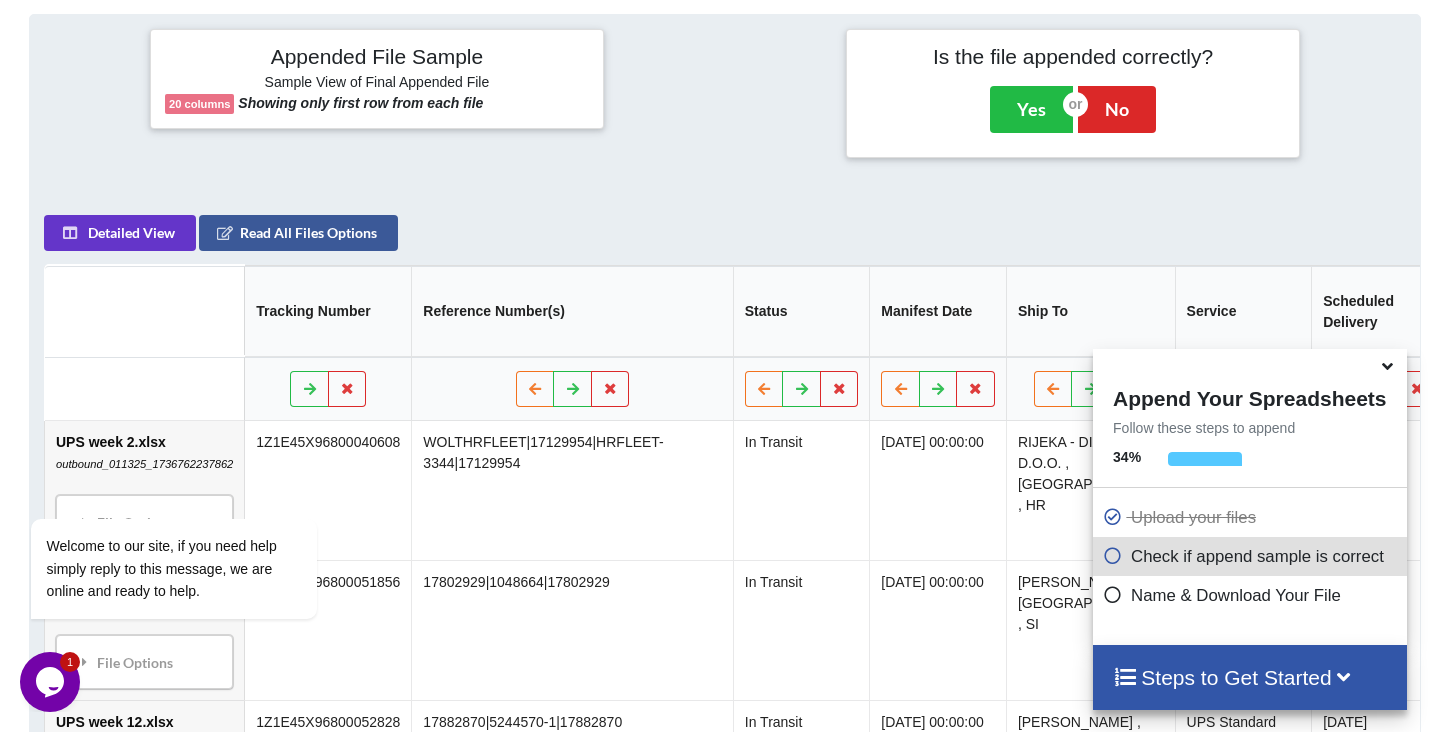scroll, scrollTop: 901, scrollLeft: 0, axis: vertical 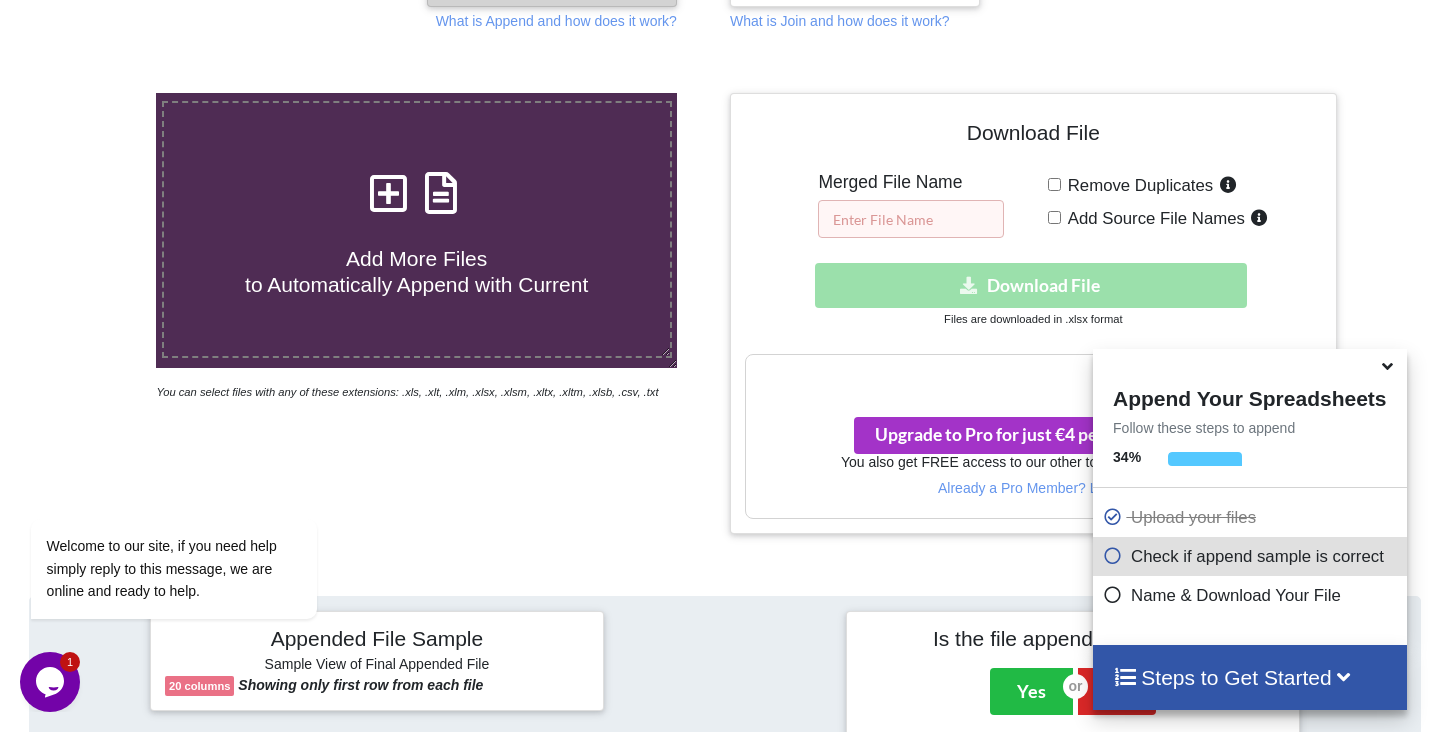 click at bounding box center (911, 219) 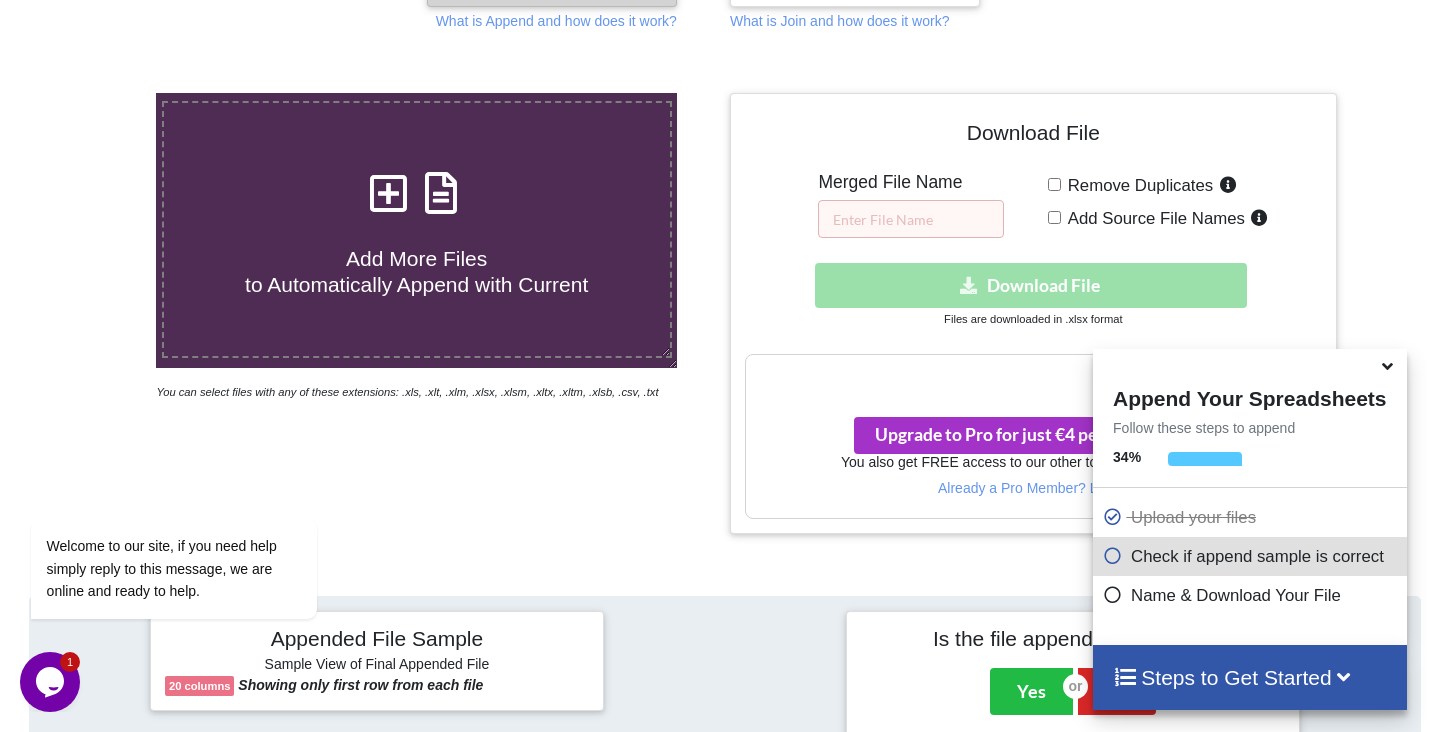 click on "Download File Merged File Name Remove Duplicates Add Source File Names Download hidden Download File Files are downloaded in .xlsx format   Your files are more than 1 MB Upgrade to Pro for just €4 per month 😀 You also get FREE access to our other tool  Split Spreadsheets Already a Pro Member? Log In" at bounding box center (1033, 313) 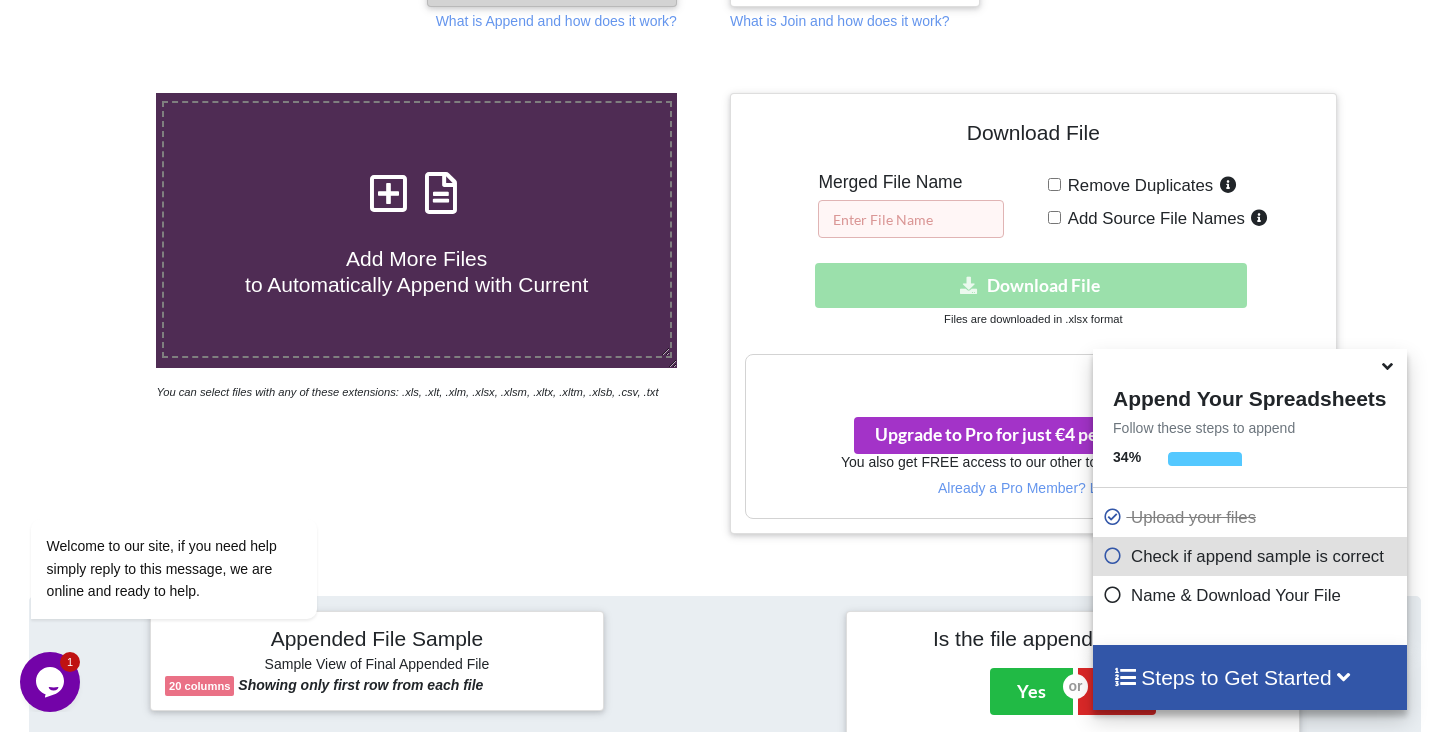 click at bounding box center [911, 219] 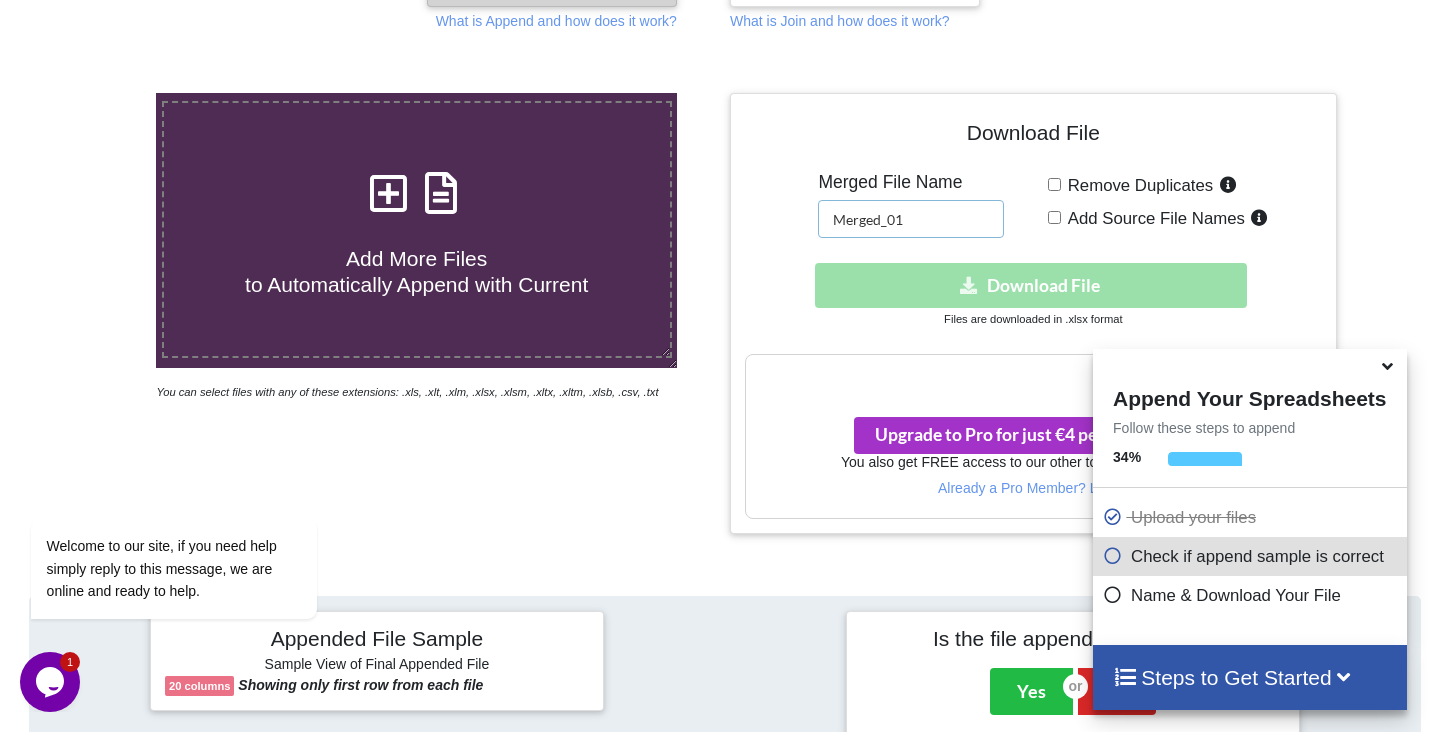 type on "Merged_01" 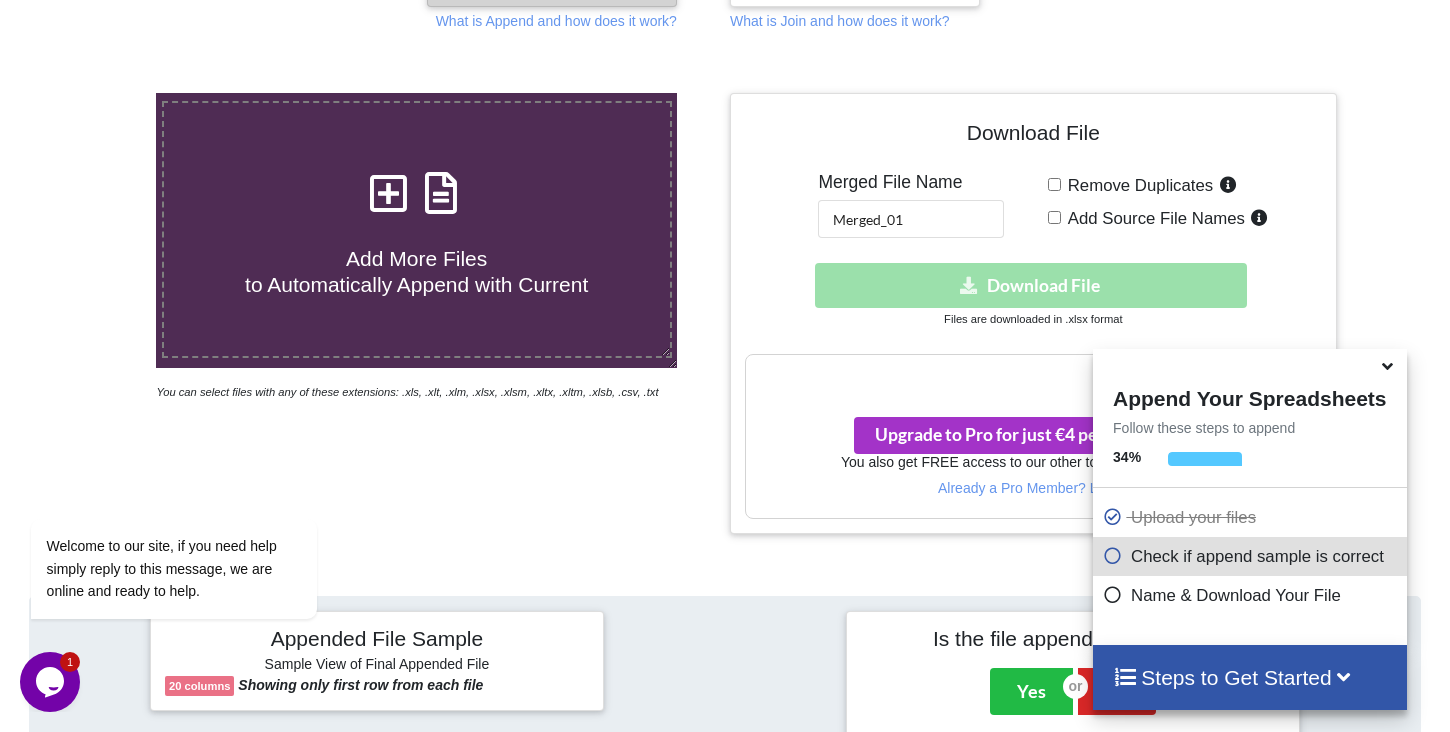 click on "Download File Merged File Name Merged_01 Remove Duplicates Add Source File Names Download hidden Download File Files are downloaded in .xlsx format   Your files are more than 1 MB Upgrade to Pro for just €4 per month 😀 You also get FREE access to our other tool  Split Spreadsheets Already a Pro Member? Log In" at bounding box center [1033, 313] 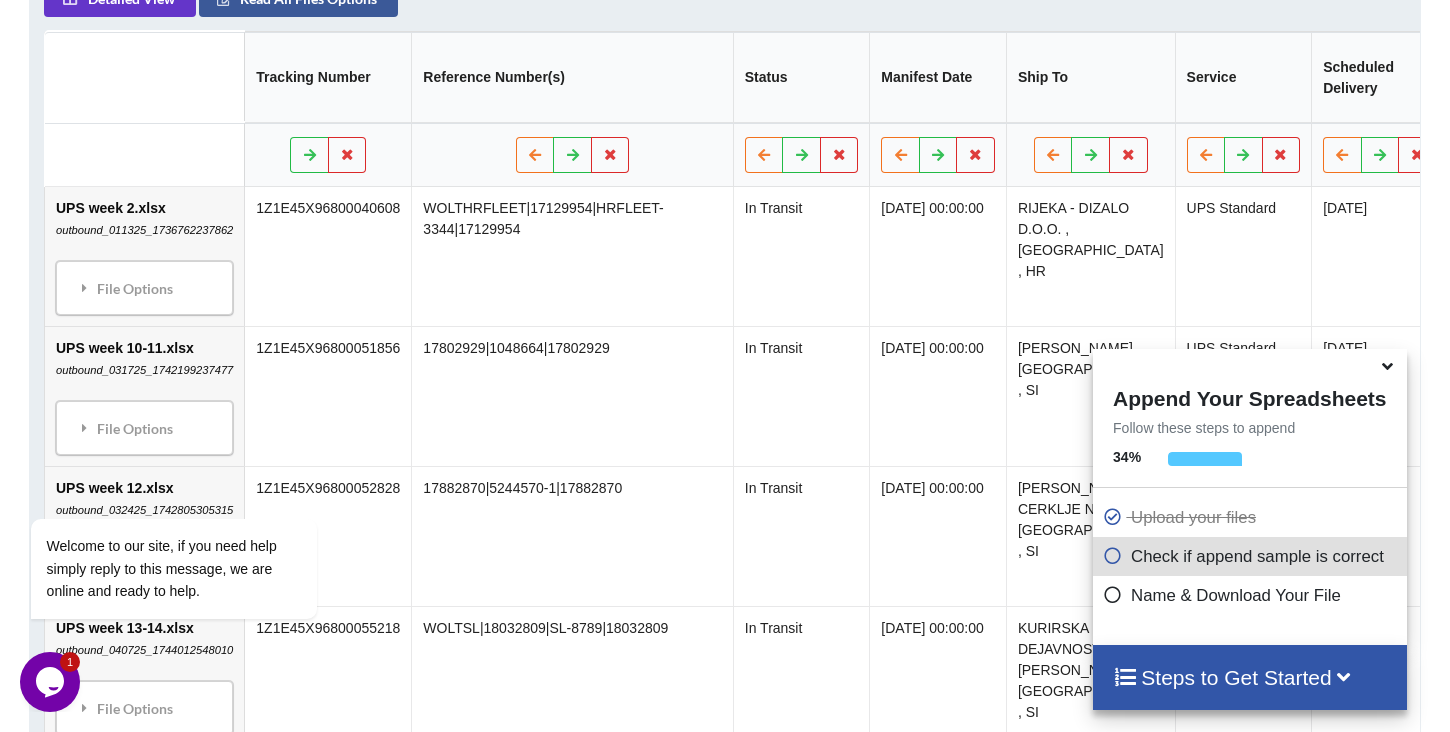 scroll, scrollTop: 1131, scrollLeft: 0, axis: vertical 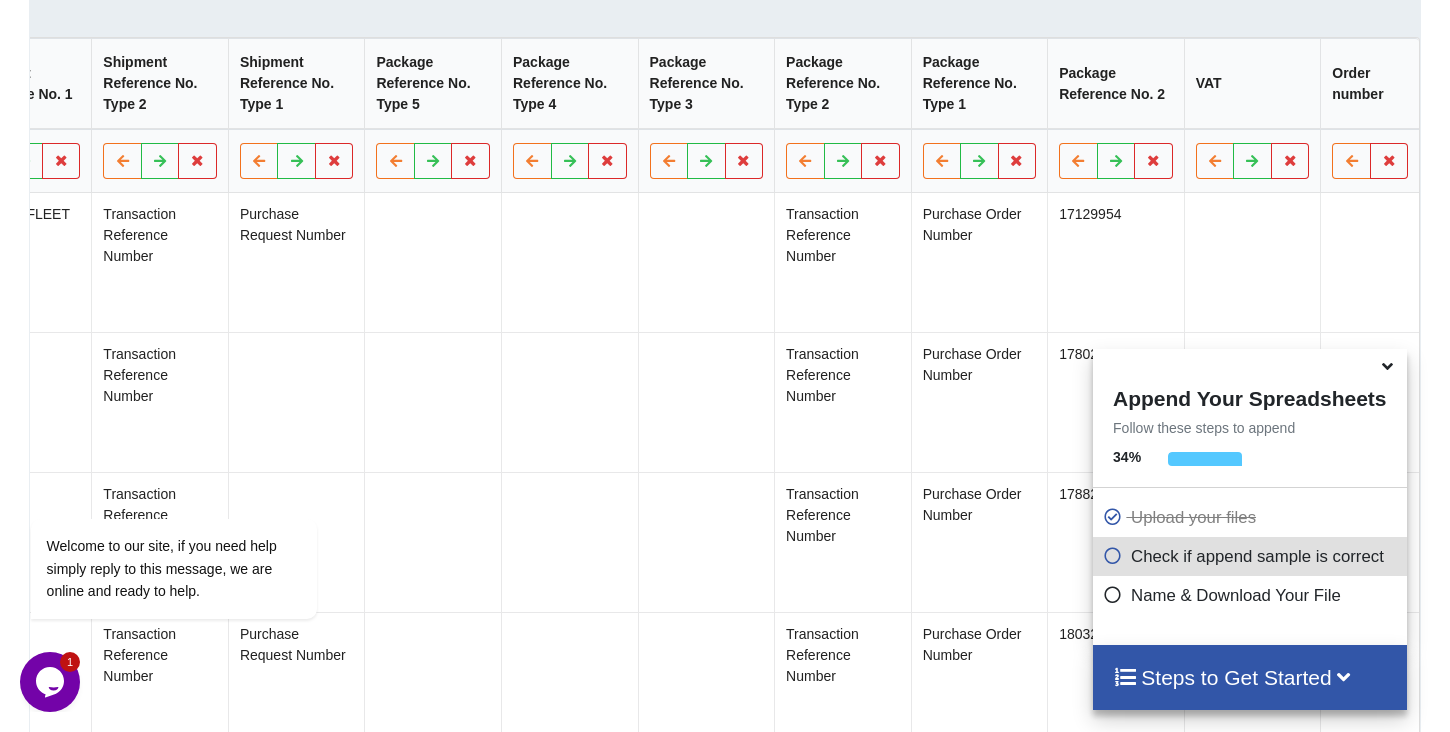 click on "Steps to Get Started" at bounding box center (1249, 677) 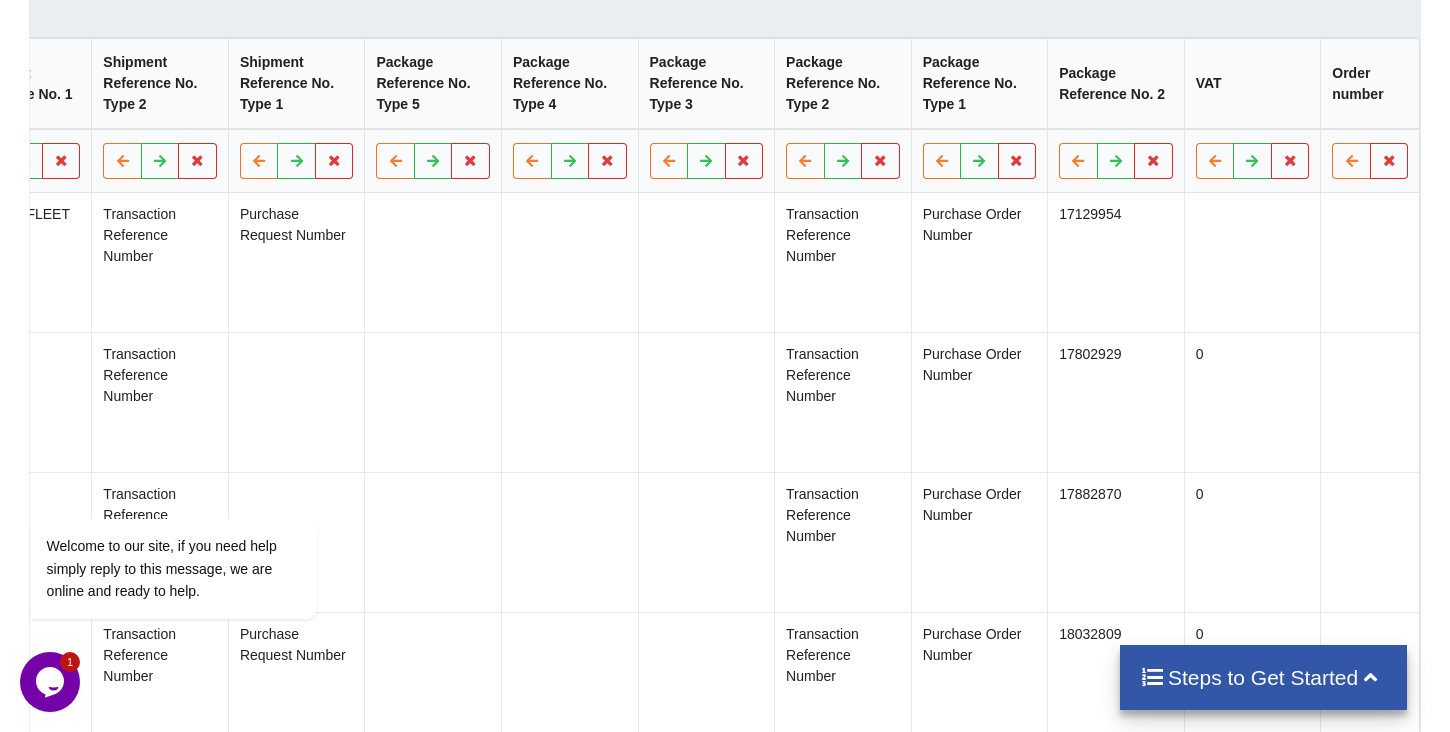 click on "Steps to Get Started" at bounding box center [1263, 677] 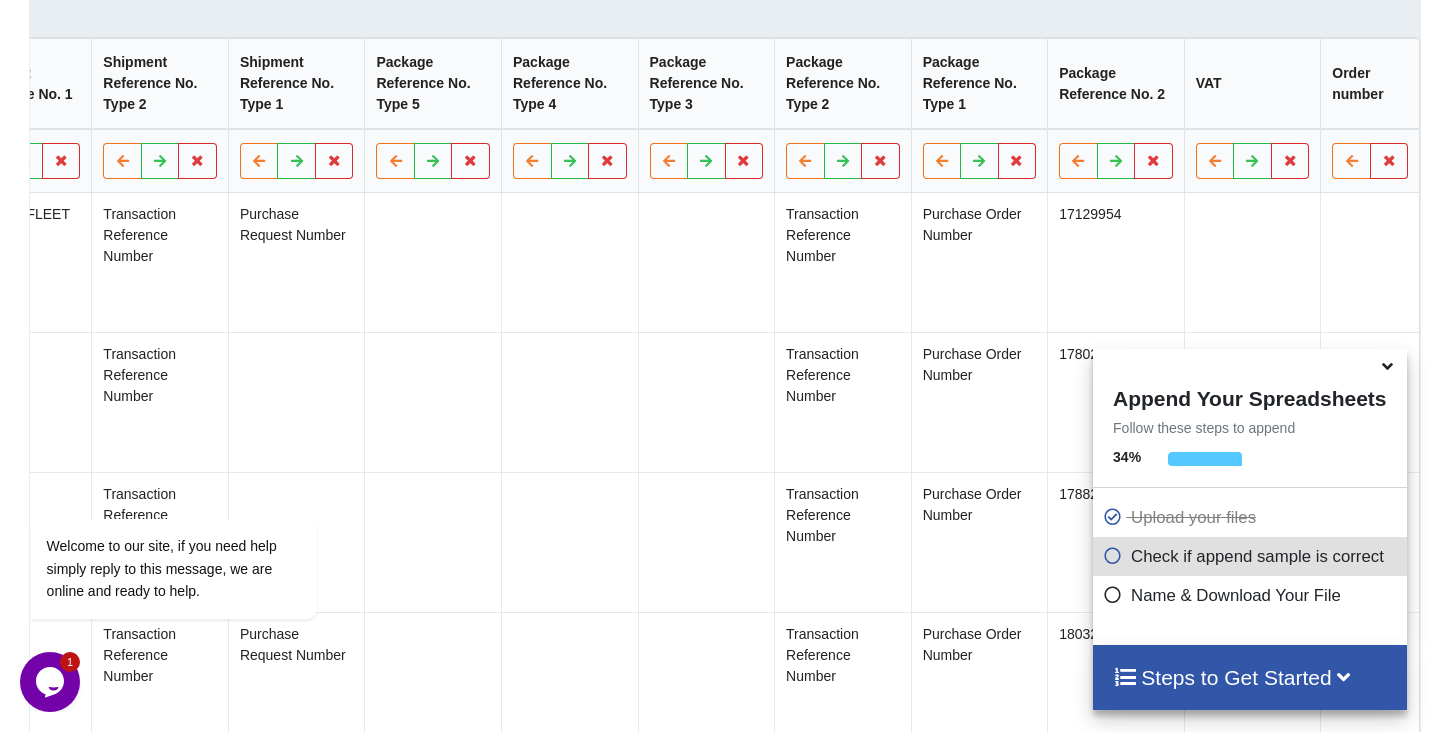click on "Check if append sample is correct" at bounding box center (1252, 556) 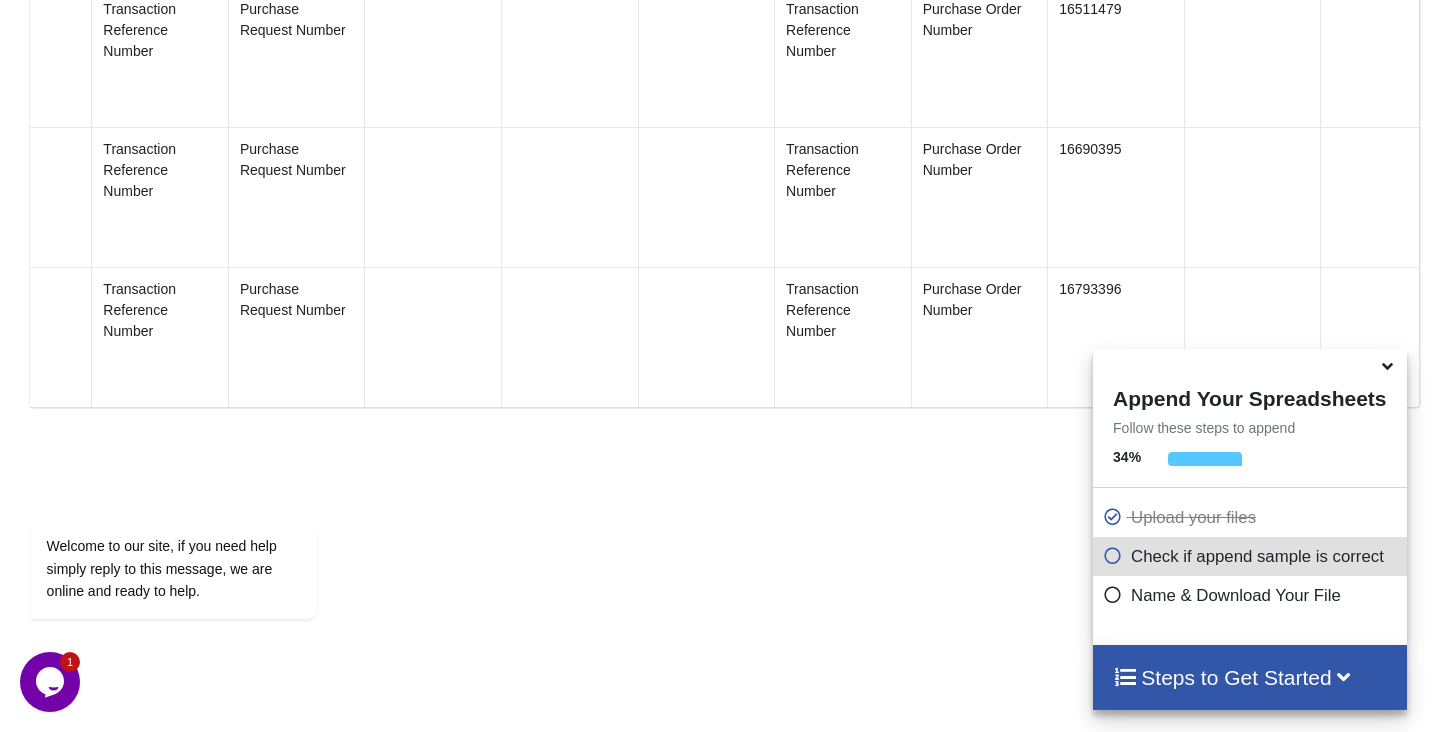 scroll, scrollTop: 3984, scrollLeft: 0, axis: vertical 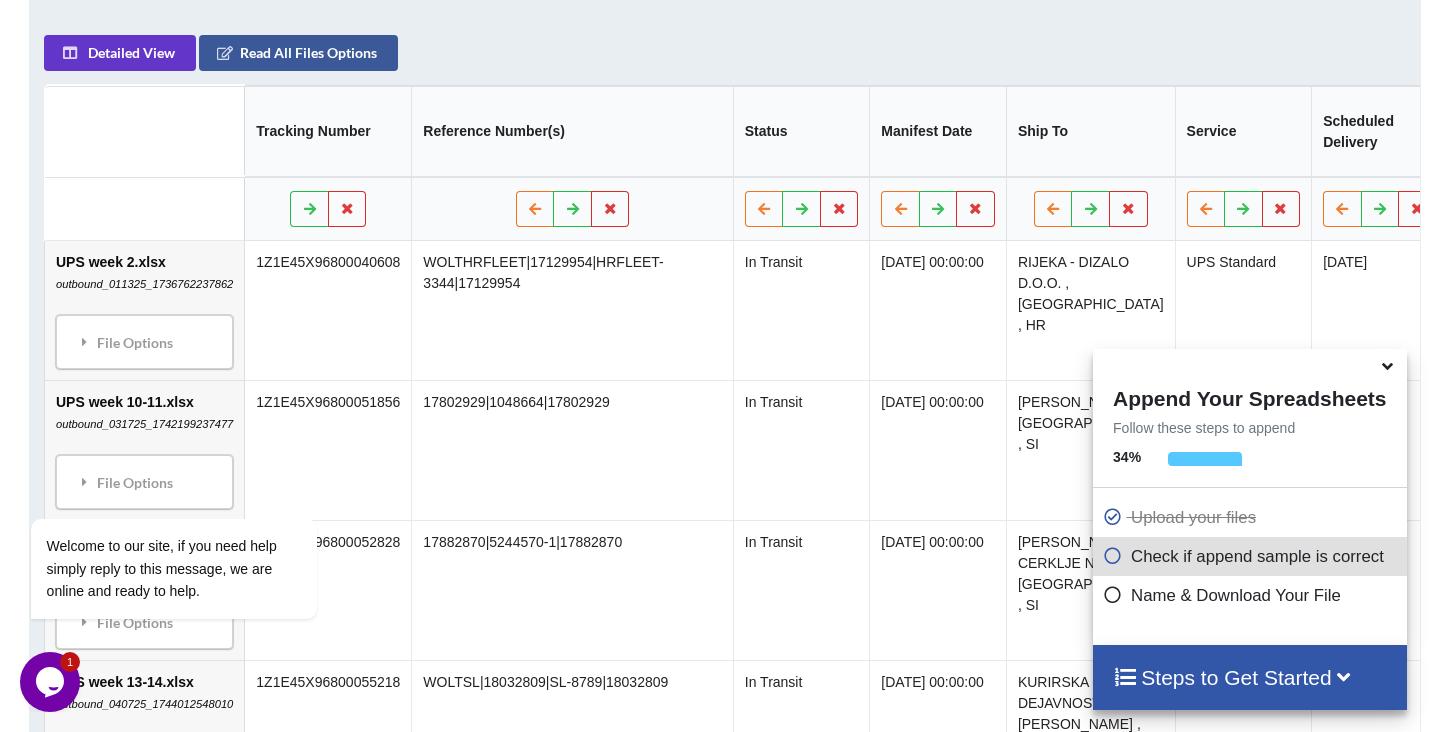 click at bounding box center (1113, 552) 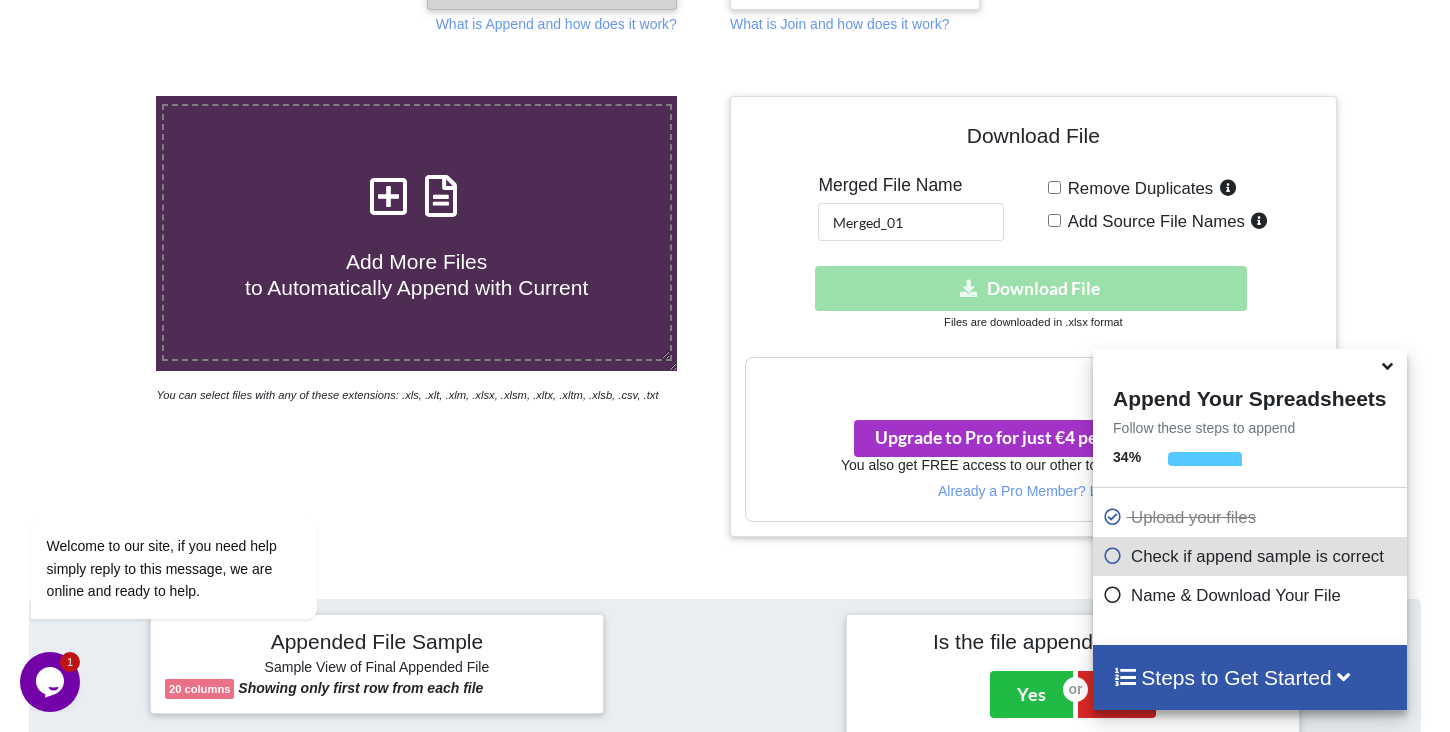 scroll, scrollTop: 348, scrollLeft: 0, axis: vertical 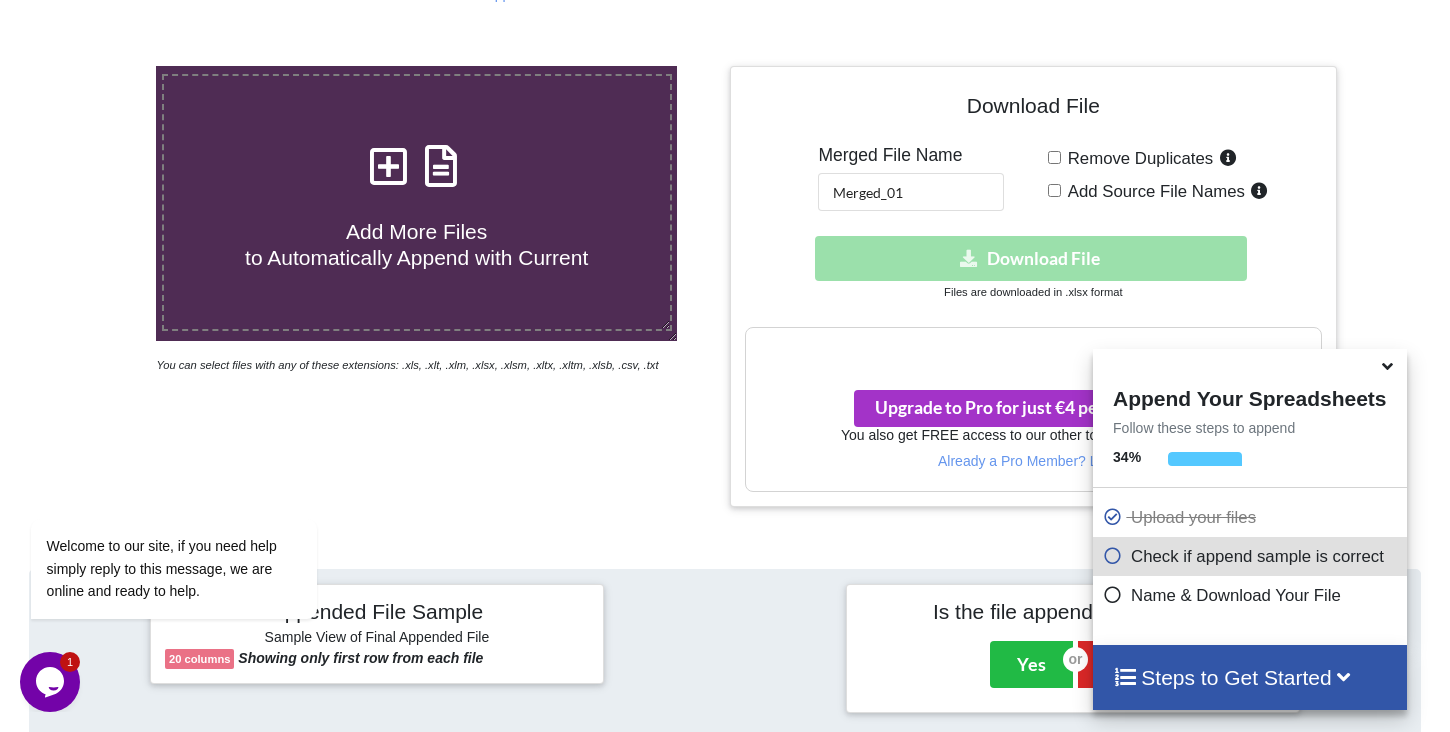 click on "Download hidden Download File" at bounding box center [1033, 258] 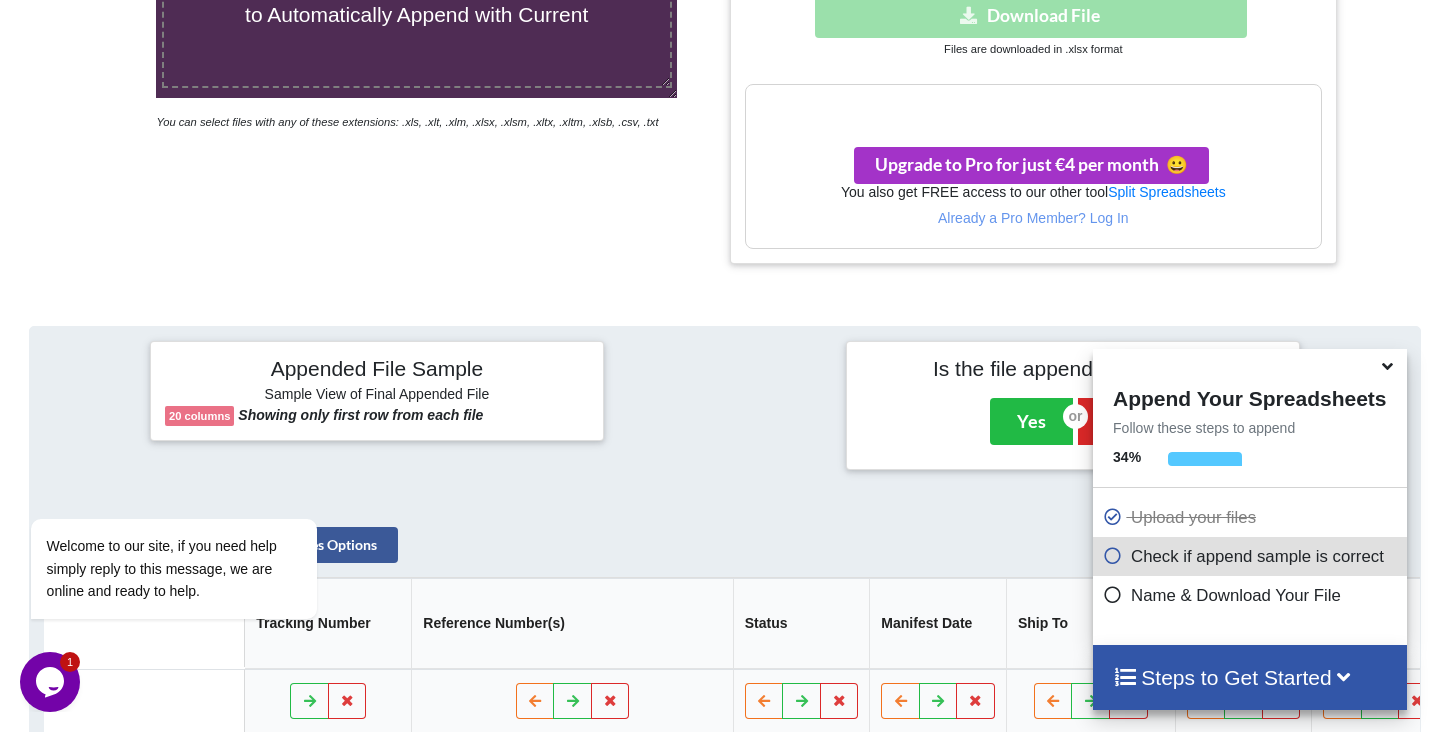 scroll, scrollTop: 0, scrollLeft: 0, axis: both 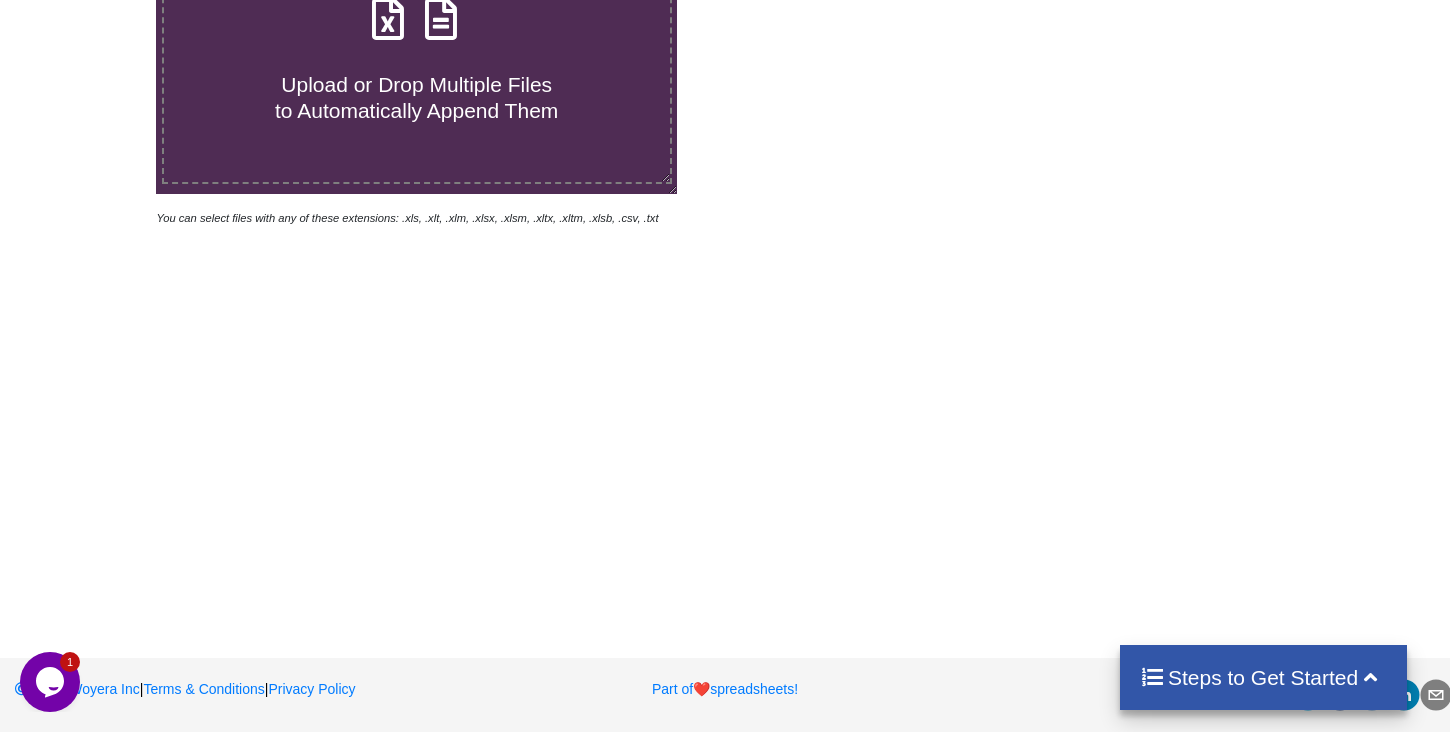 click on "Upload or Drop Multiple Files  to Automatically Append Them" at bounding box center (416, 97) 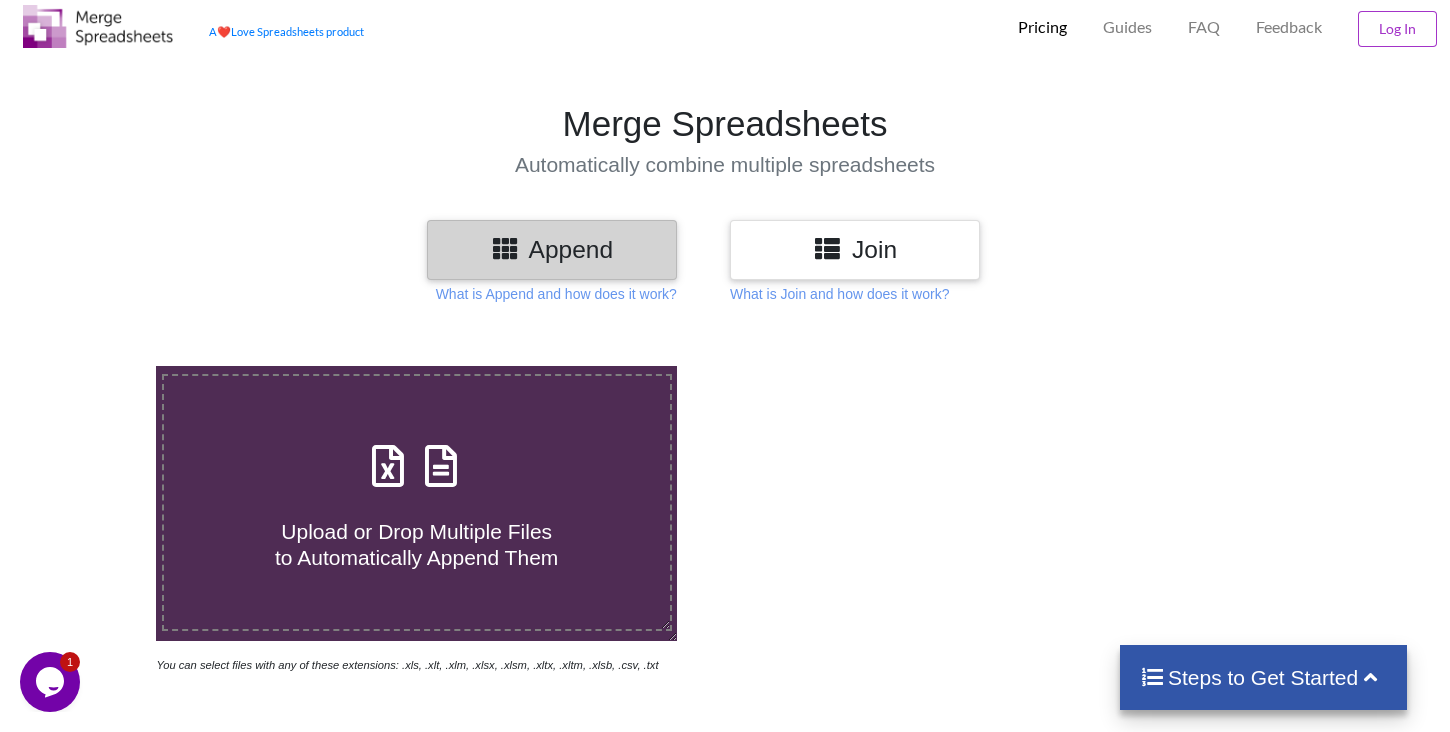 type on "C:\fakepath\UPS week 2.xlsx" 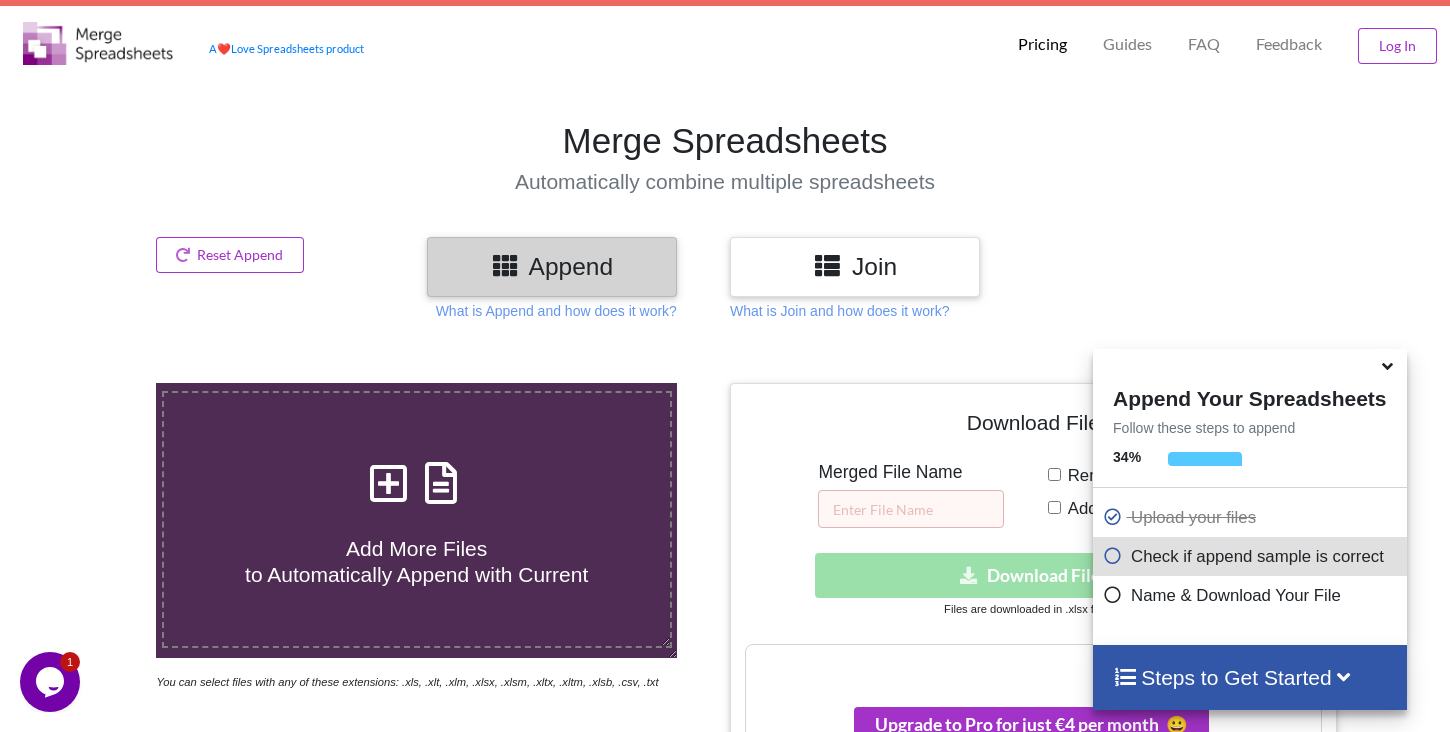 scroll, scrollTop: 0, scrollLeft: 0, axis: both 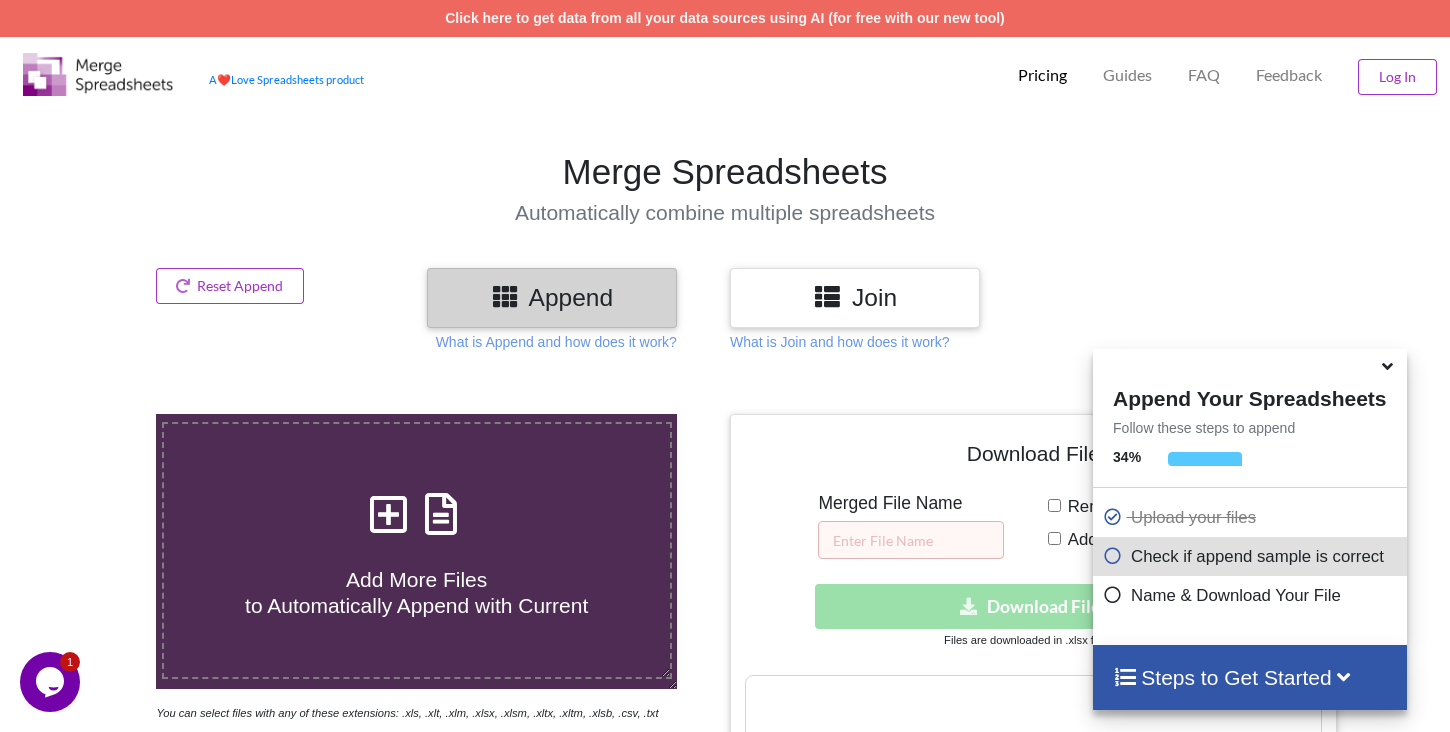 click on "Merge Spreadsheets Automatically combine multiple spreadsheets" at bounding box center (725, 187) 